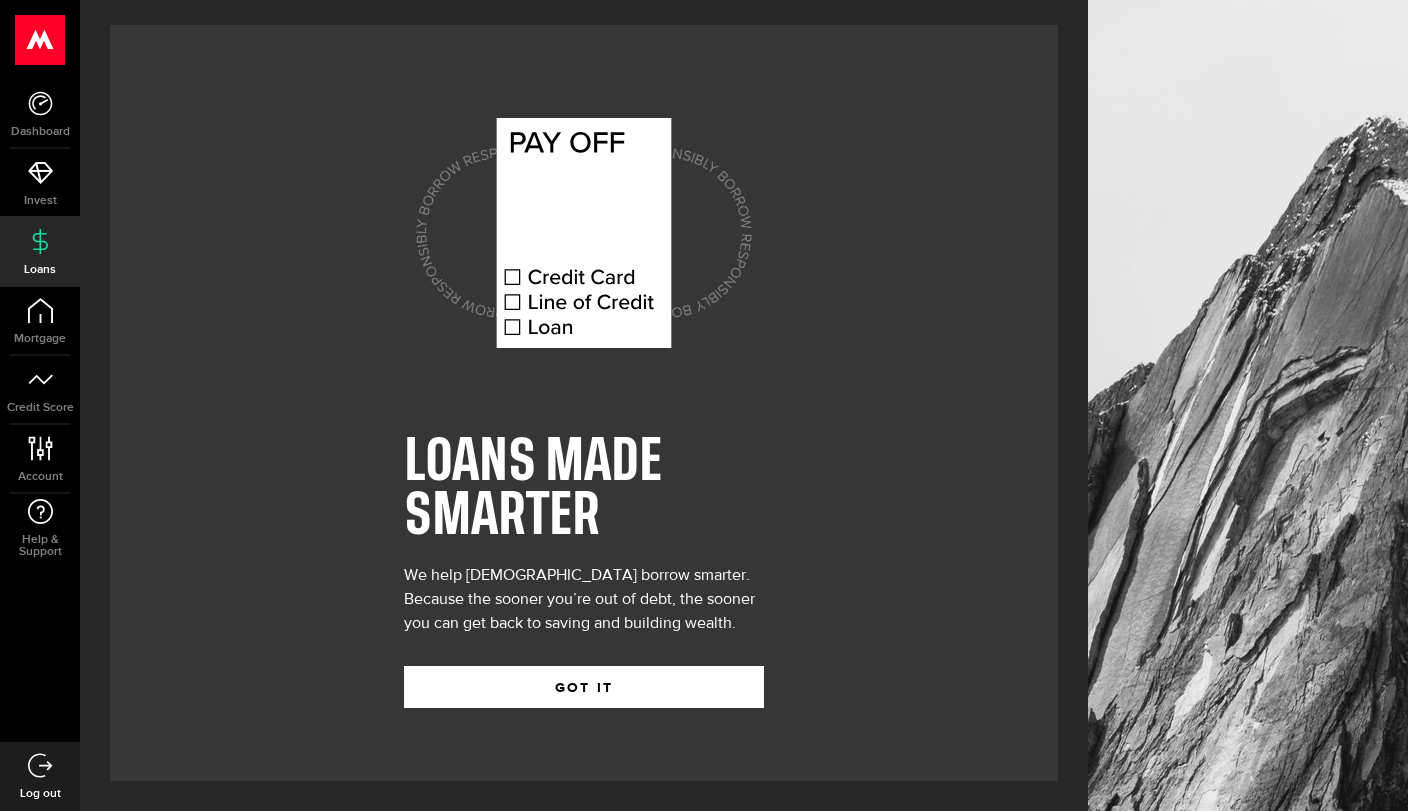scroll, scrollTop: 0, scrollLeft: 0, axis: both 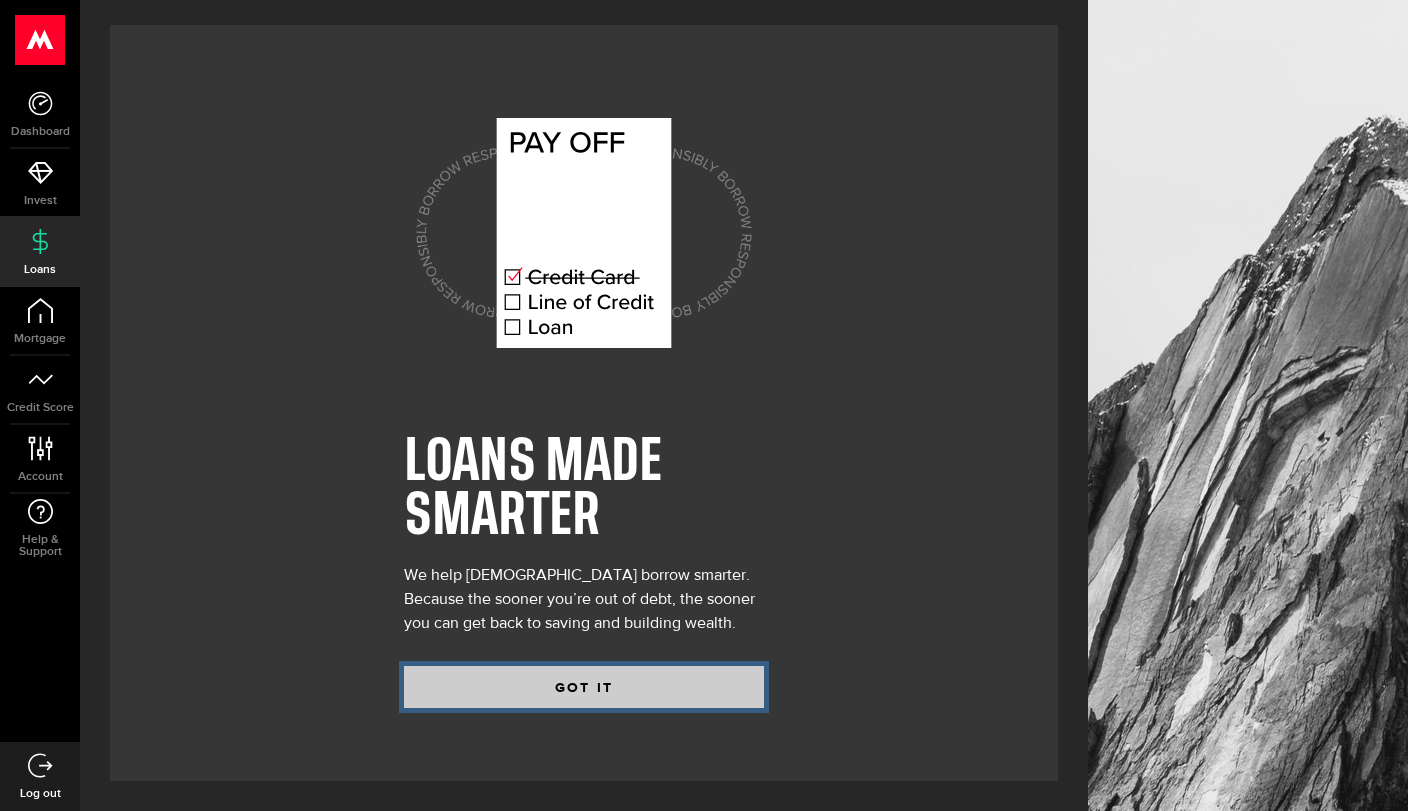 click on "GOT IT" at bounding box center (584, 687) 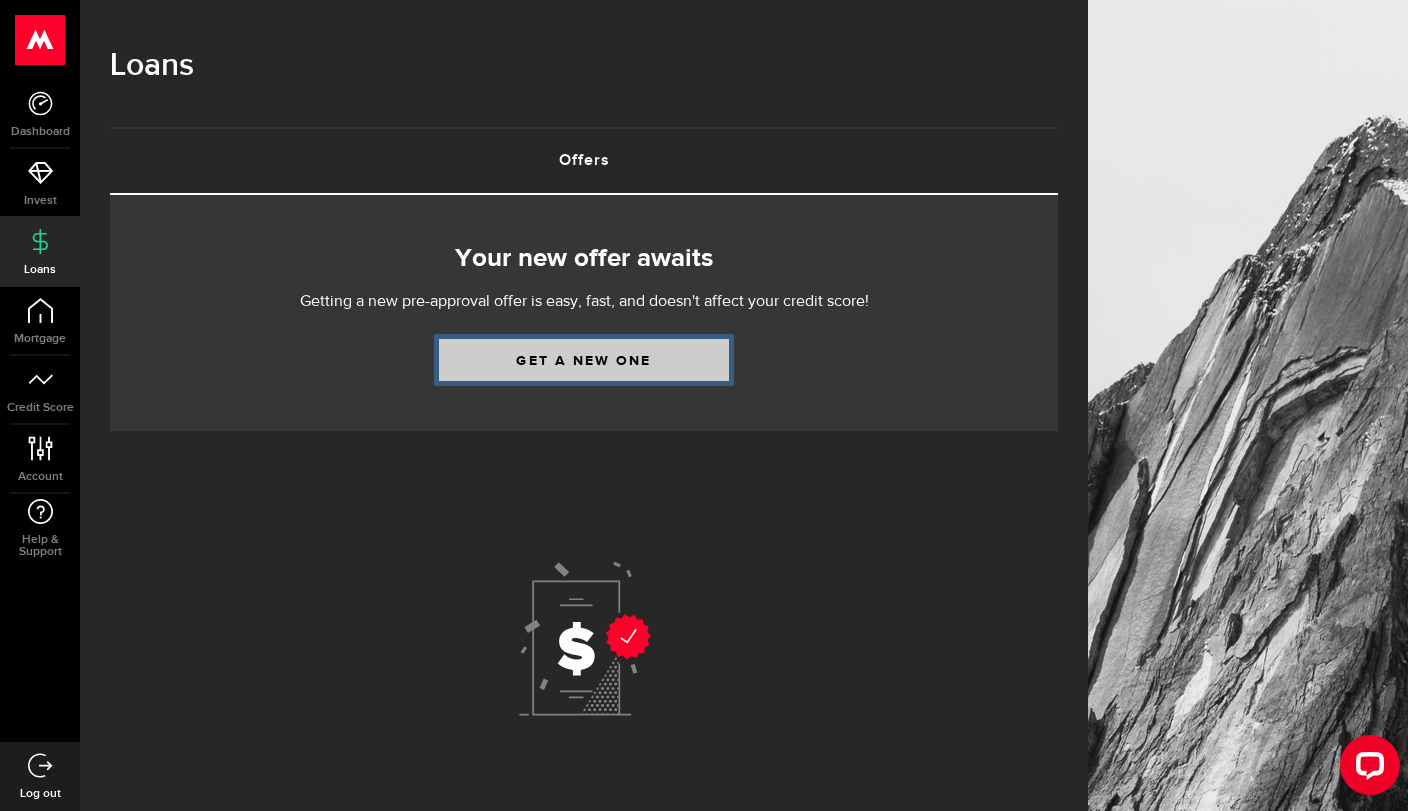 click on "Get a new one" at bounding box center [584, 360] 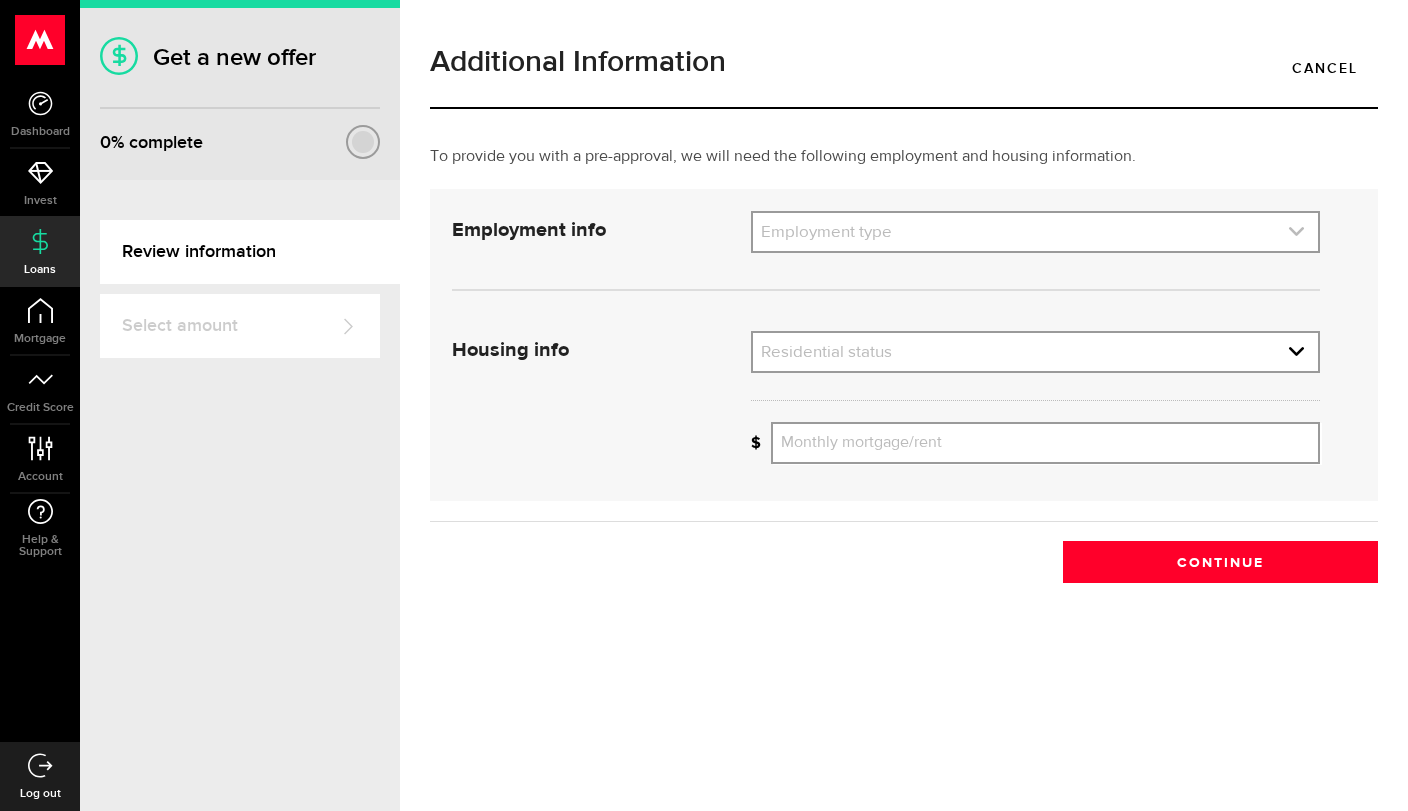 click at bounding box center [1035, 232] 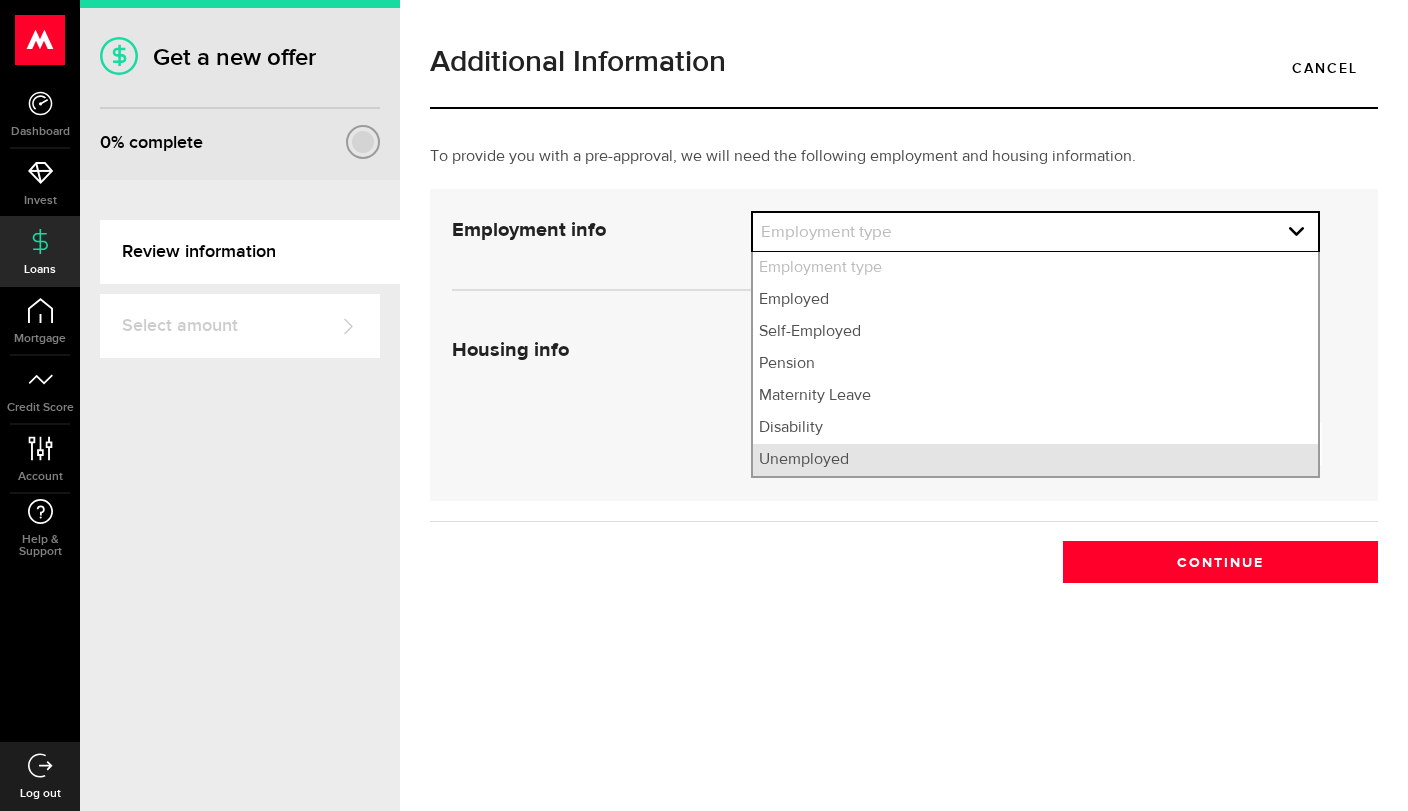 click on "Unemployed" at bounding box center [1035, 460] 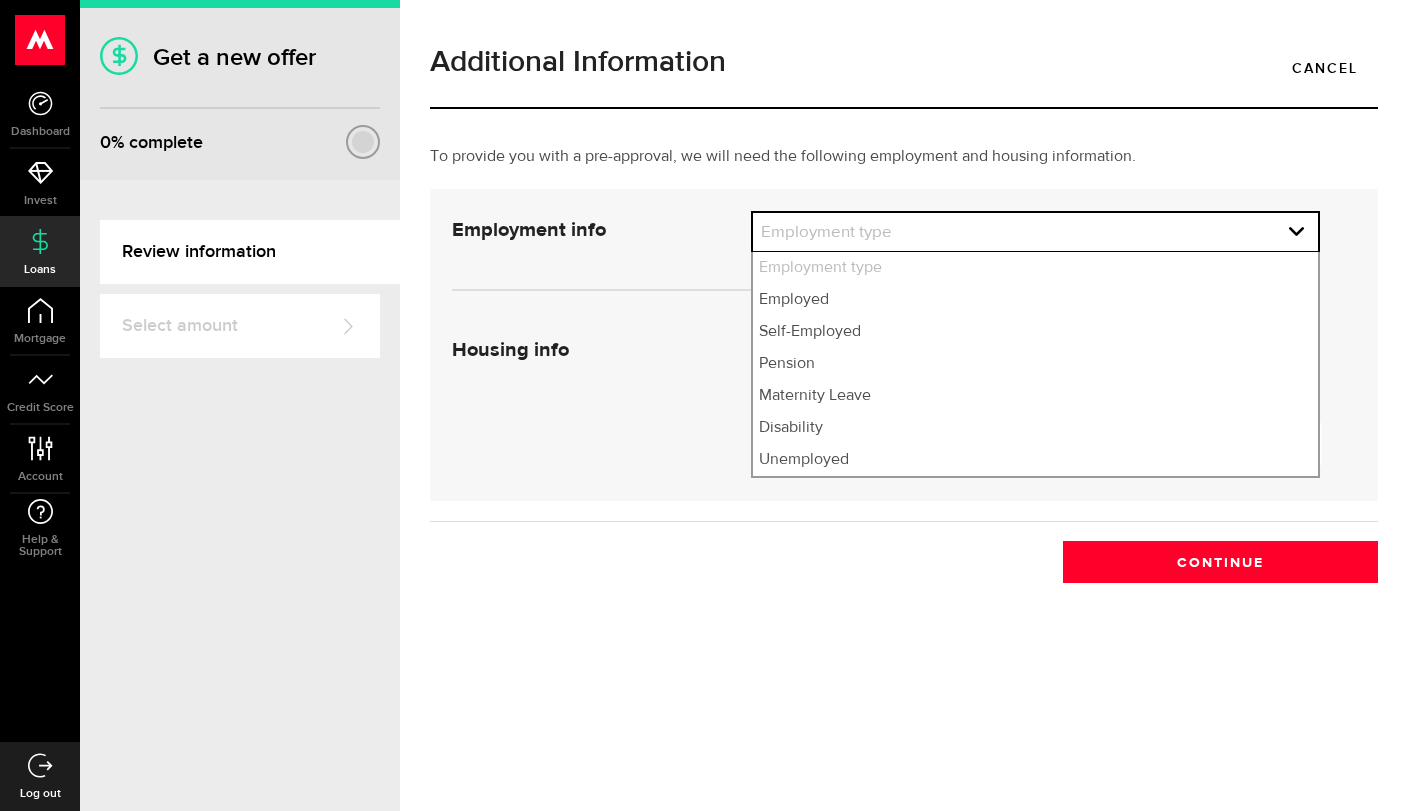 select on "Unemployed" 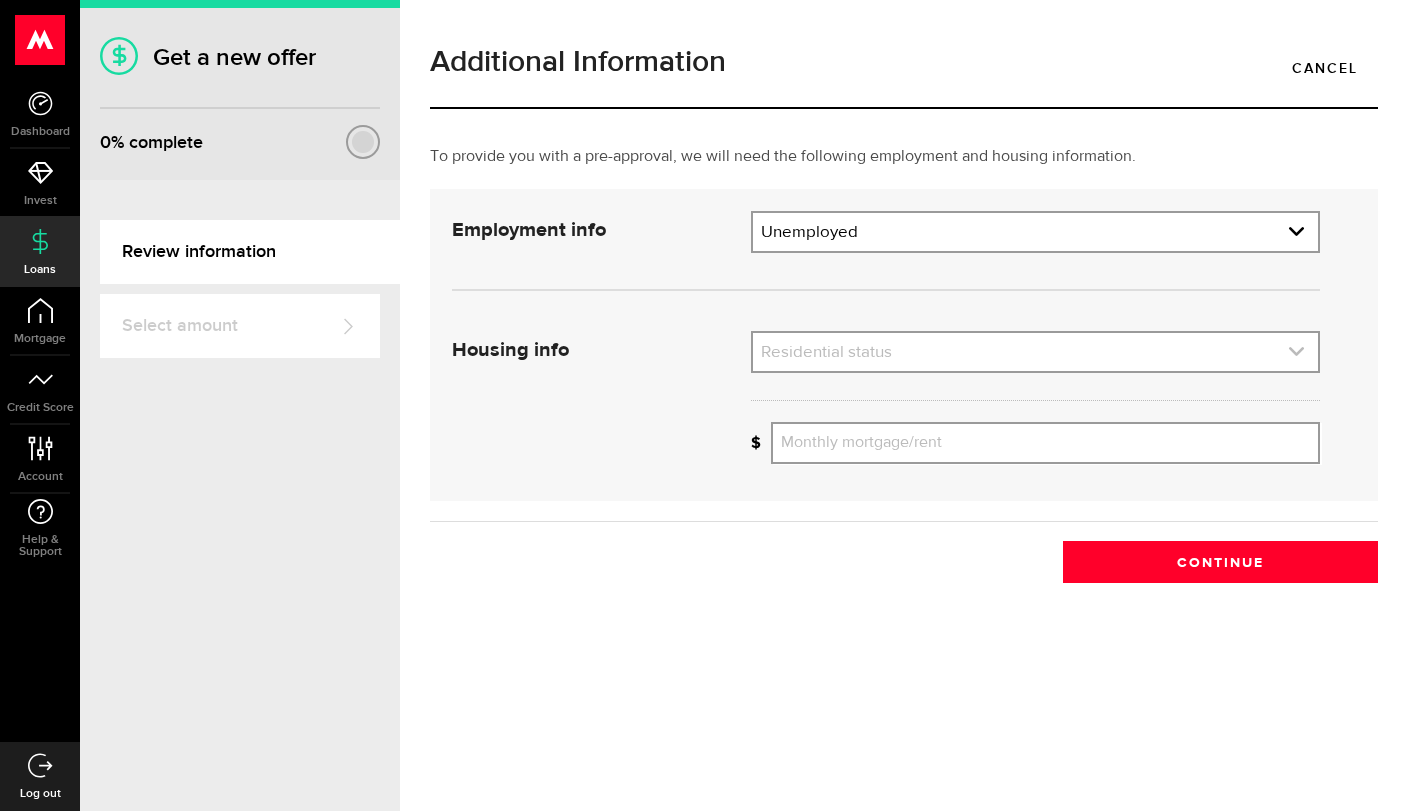click at bounding box center [1035, 352] 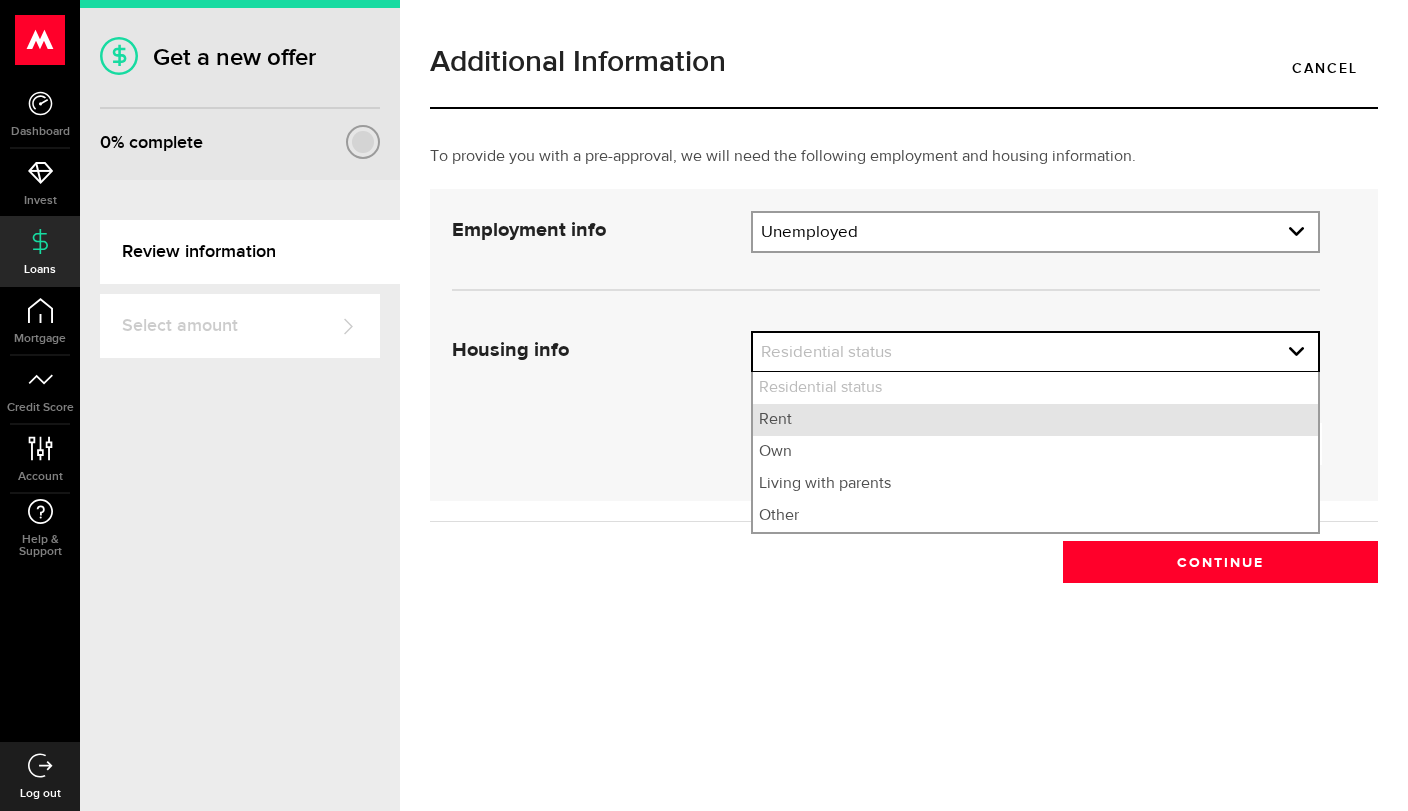 click on "Rent" at bounding box center (1035, 420) 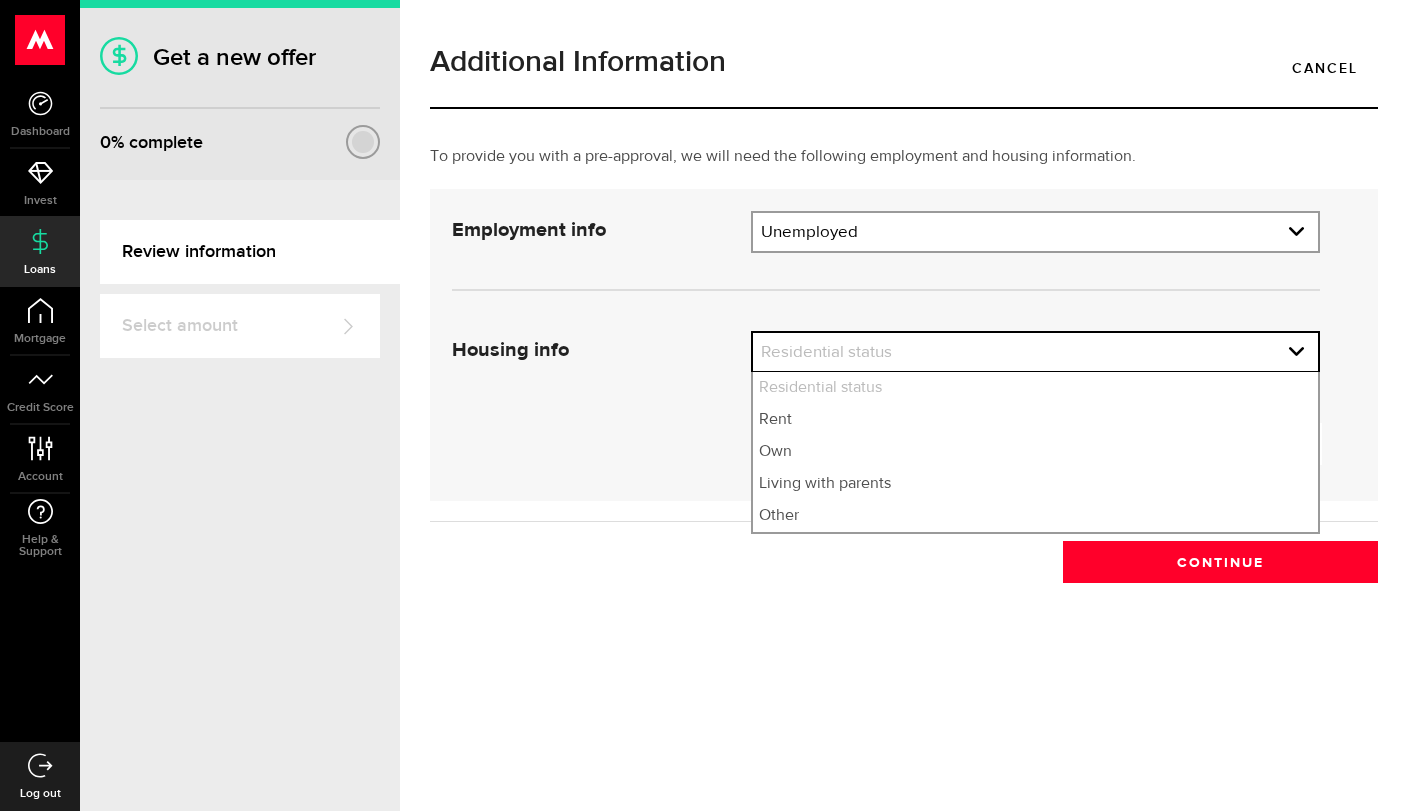 select on "Rent" 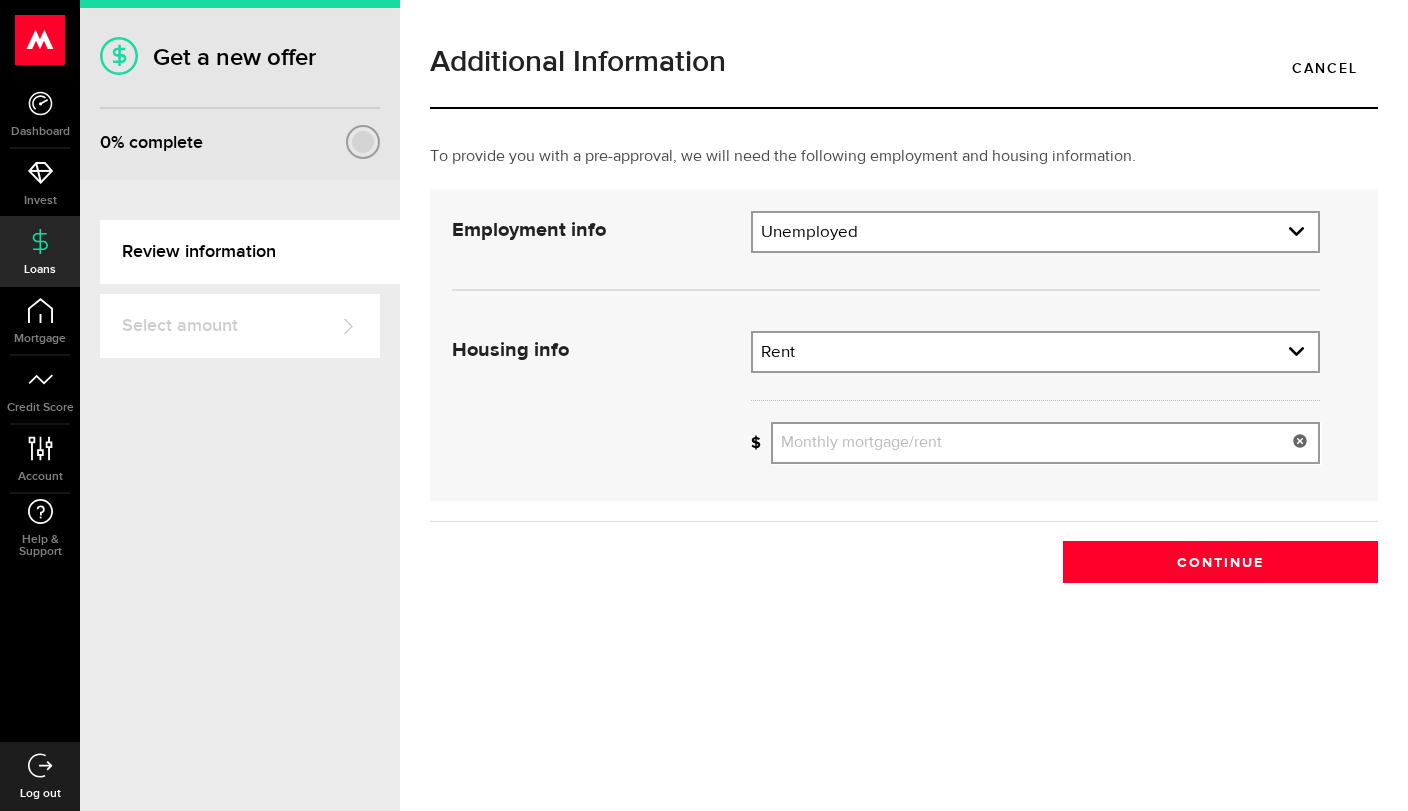 click on "Monthly mortgage/rent" at bounding box center (1045, 443) 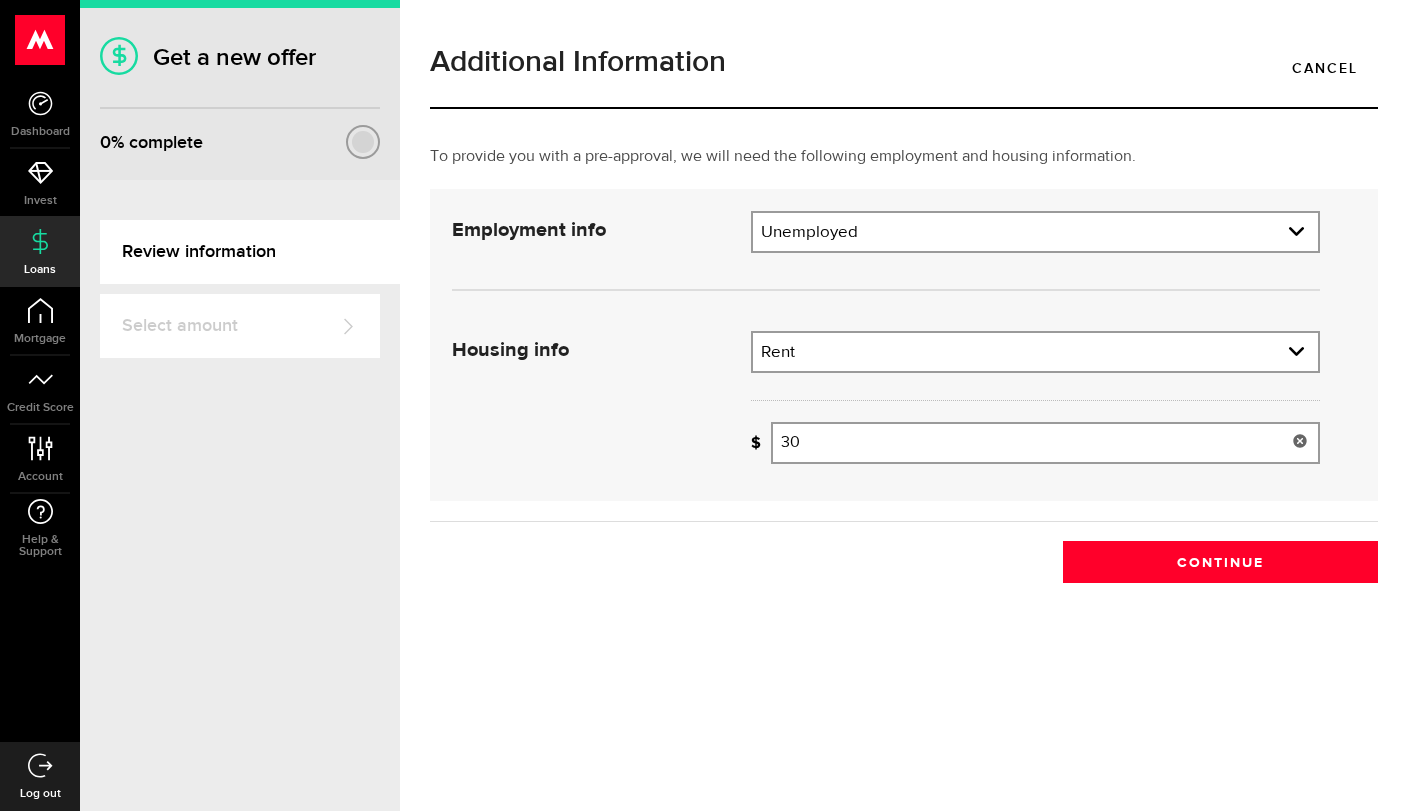 type on "3" 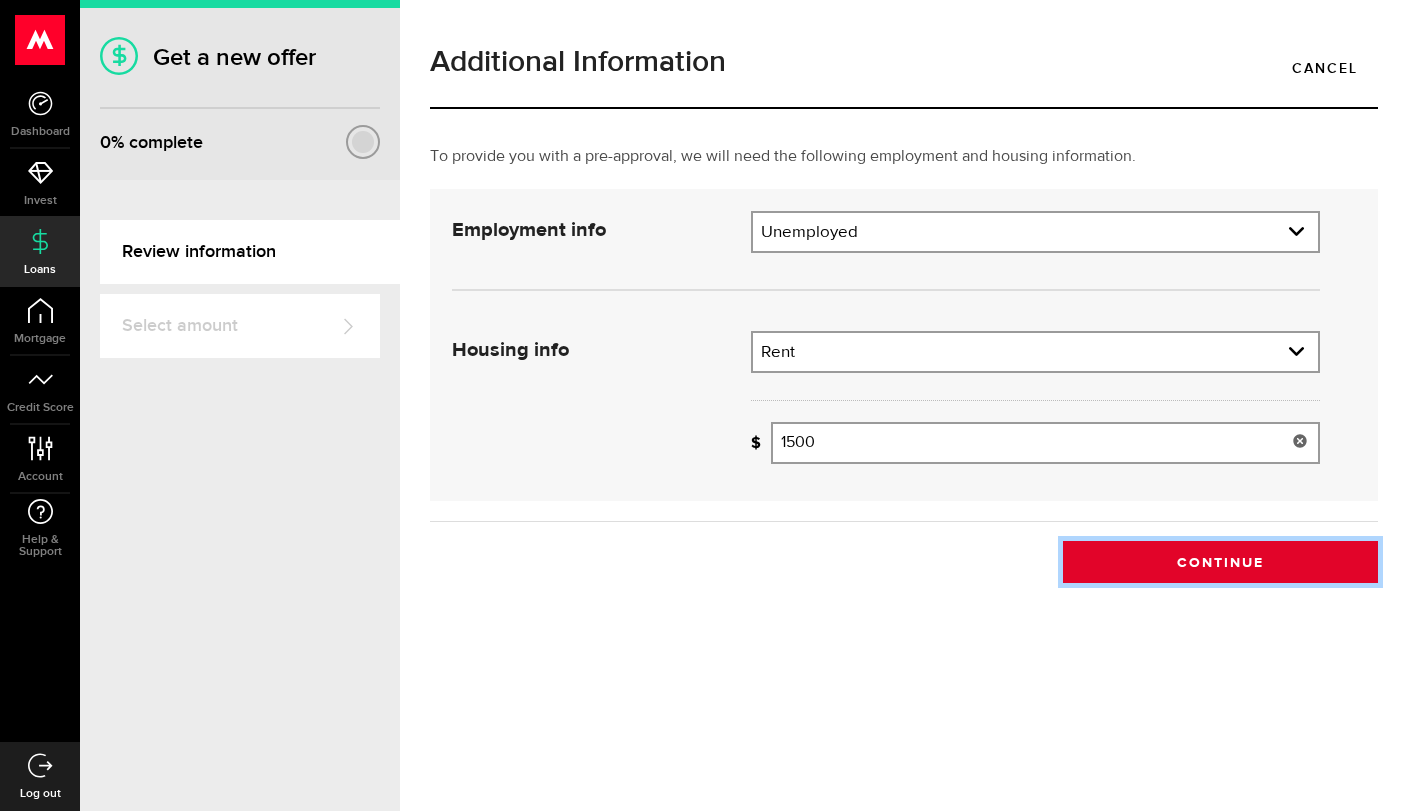 type on "1,500" 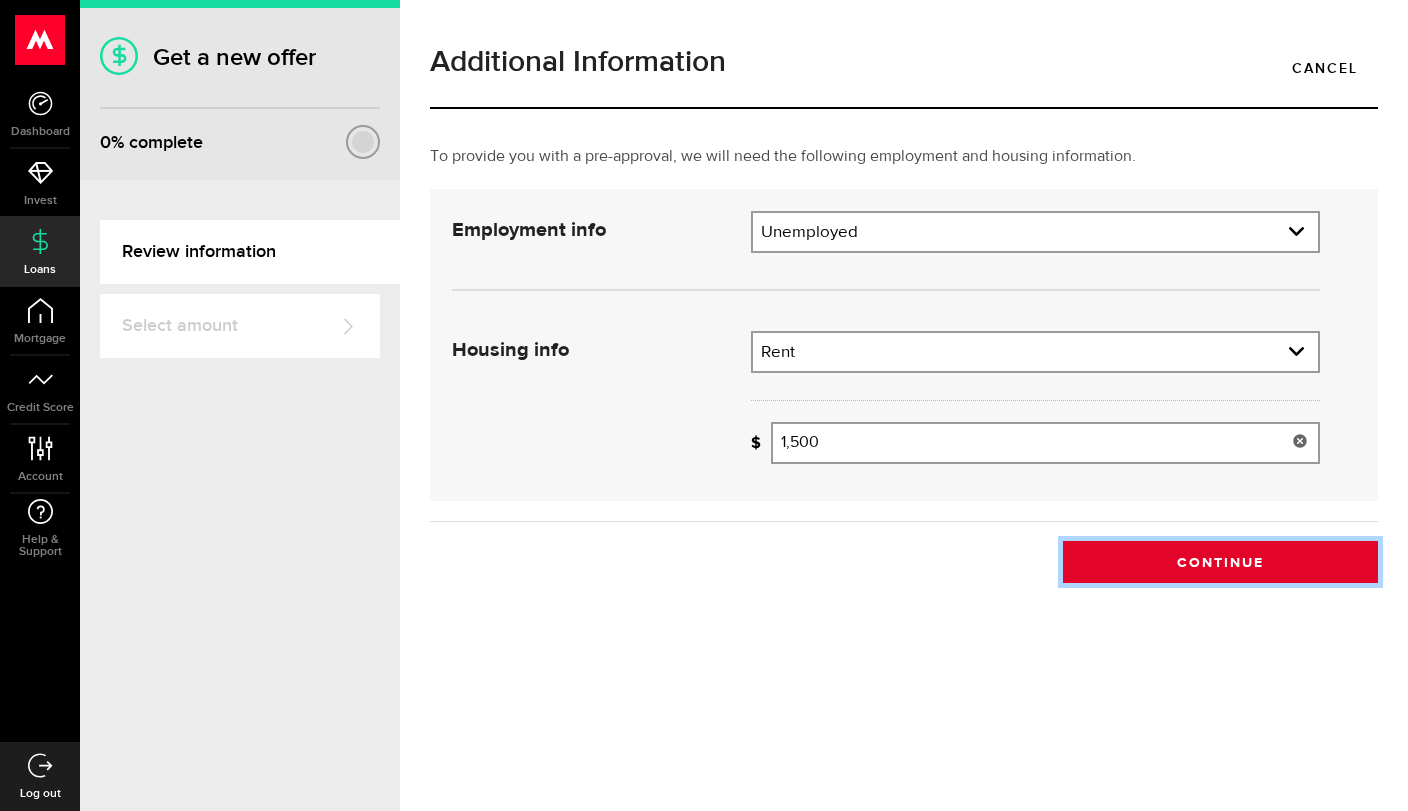 click on "Continue" at bounding box center (1220, 562) 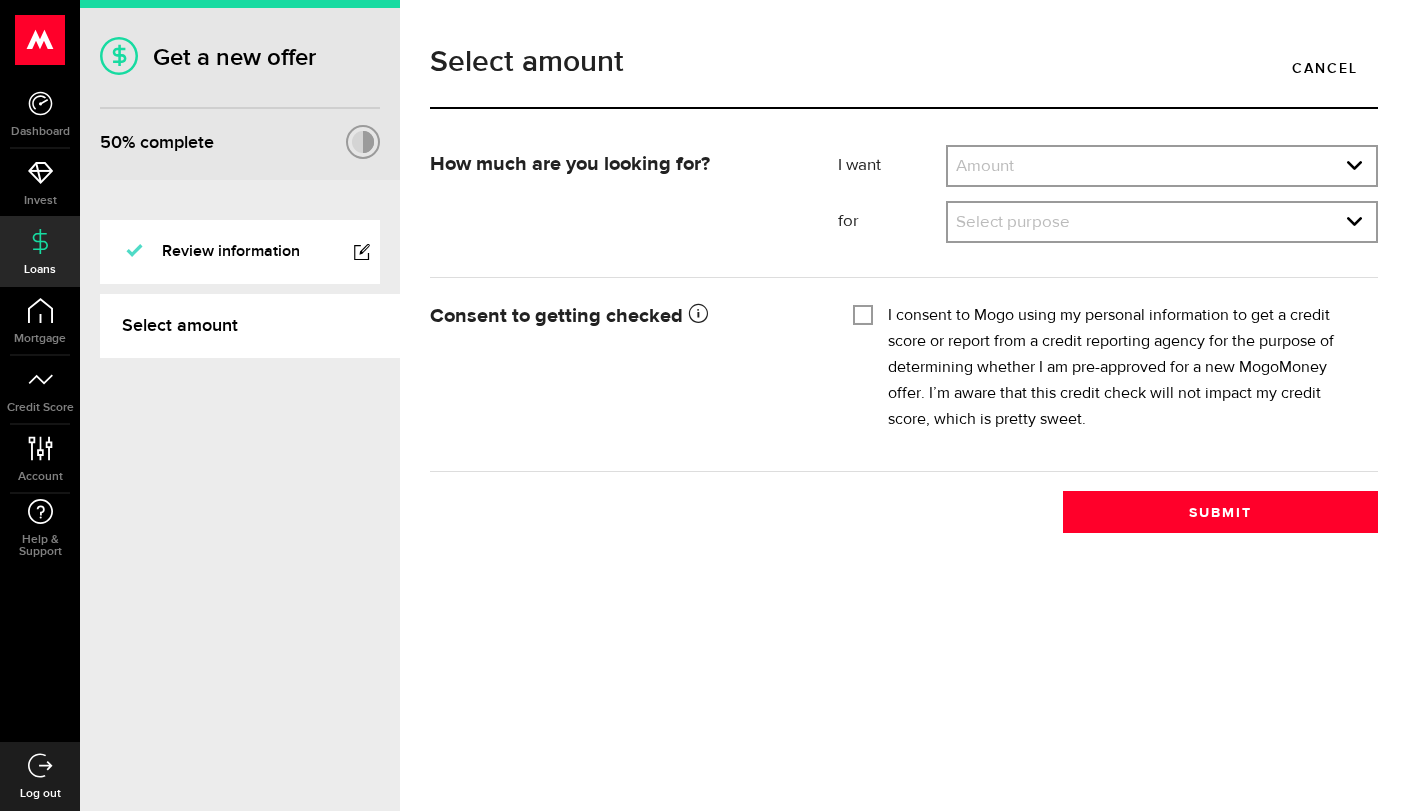 click on "I want Amount How much credit would you like? Amount Amount $500 $1000 $2000 $3000 $4000 $5000 $6000 $7000 $8000 $9000 $10000 $11000 $12000 $13000 $14000 $15000 $16000 $17000 $18000 $19000 $20000 $21000 $22000 $23000 $24000 $25000 $26000 $27000 $28000 $29000 $30000 $31000 $32000 $33000 $34000 $35000 Amount $500 $1000 $2000 $3000 $4000 $5000 $6000 $7000 $8000 $9000 $10000 $11000 $12000 $13000 $14000 $15000 $16000 $17000 $18000 $19000 $20000 $21000 $22000 $23000 $24000 $25000 $26000 $27000 $28000 $29000 $30000 $31000 $32000 $33000 $34000 $35000 for Select purpose What would you be using it for? Select purpose Select purpose Credit Card Refinancing/Pay Off Credit Cards Debt Consolidation Home Improvements/Moving Expenses Car Financing/Loan Small Business Expense Vacation/Travel Tuition/Student Loans Emergency Loan Medical/Dental Expenses Household Expenses Other Purpose Select purpose Credit Card Refinancing/Pay Off Credit Cards Debt Consolidation Home Improvements/Moving Expenses Car Financing/Loan" at bounding box center [1108, 194] 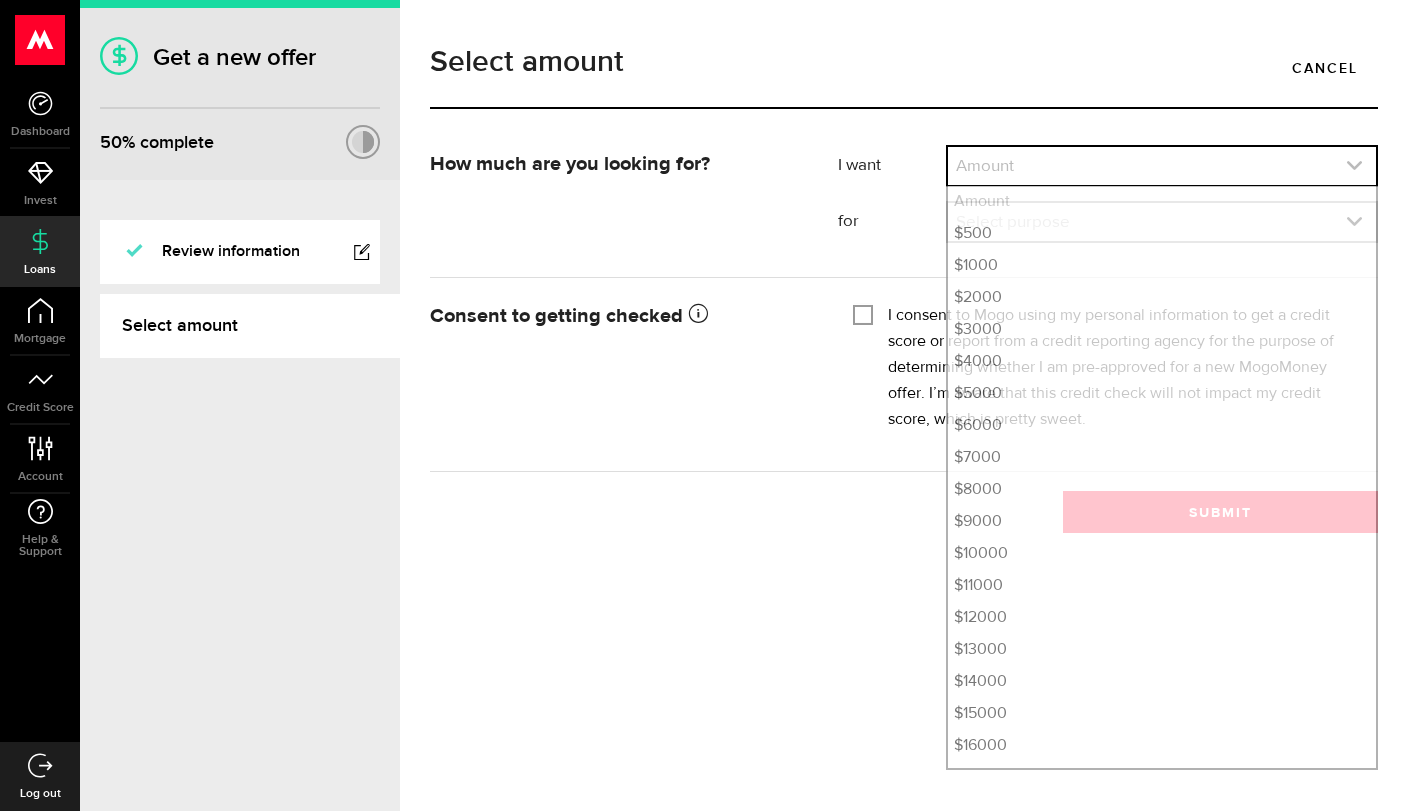 click at bounding box center (1162, 166) 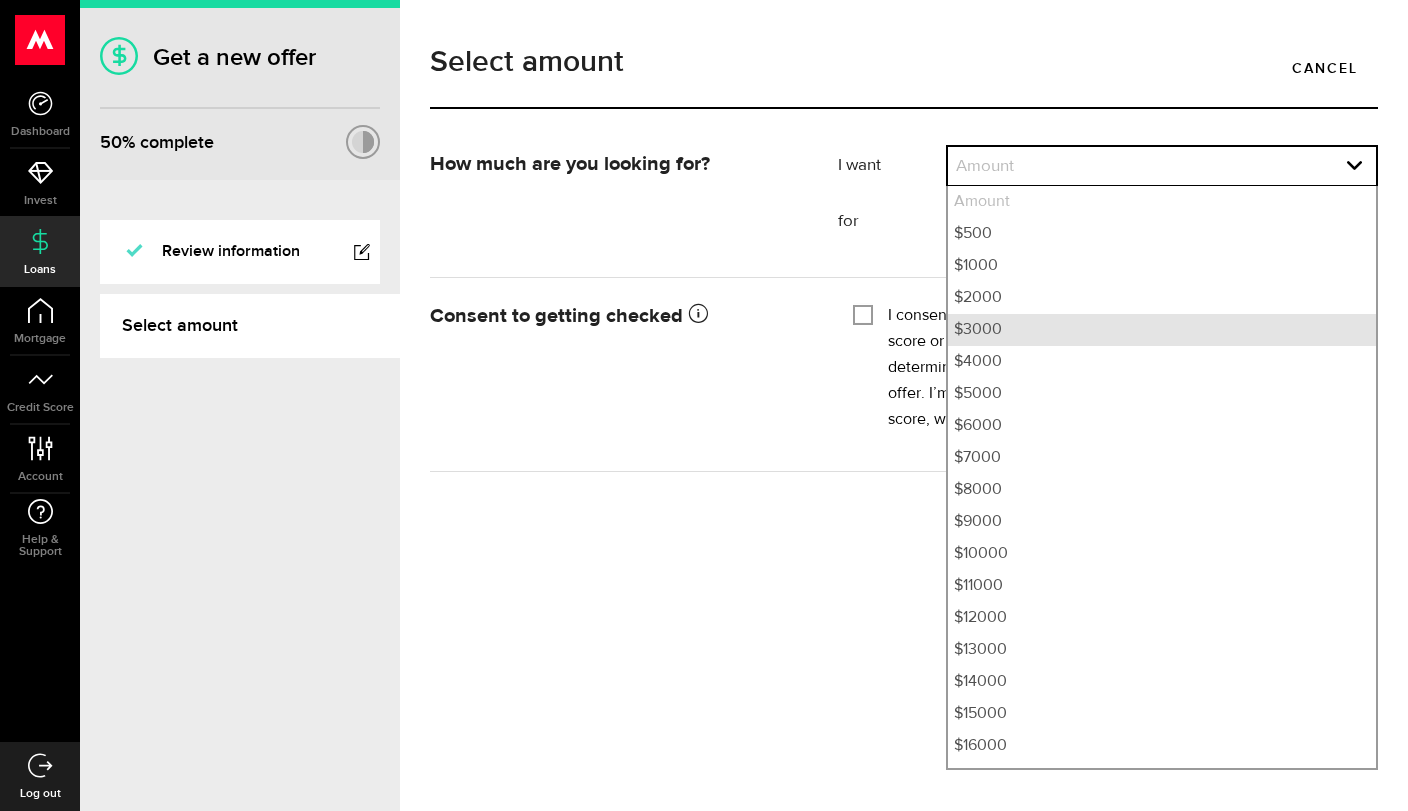 click on "$3000" at bounding box center (1162, 330) 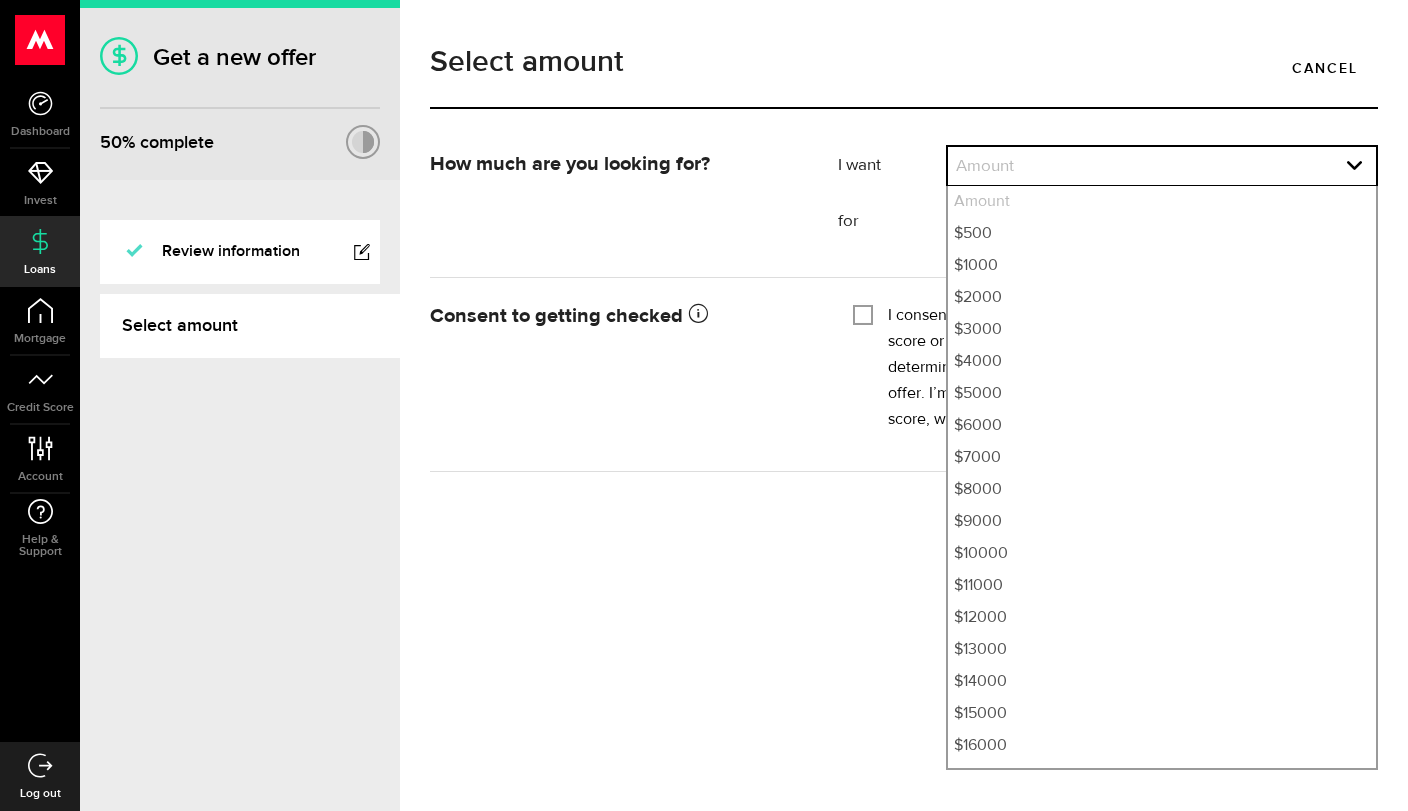 select on "3000" 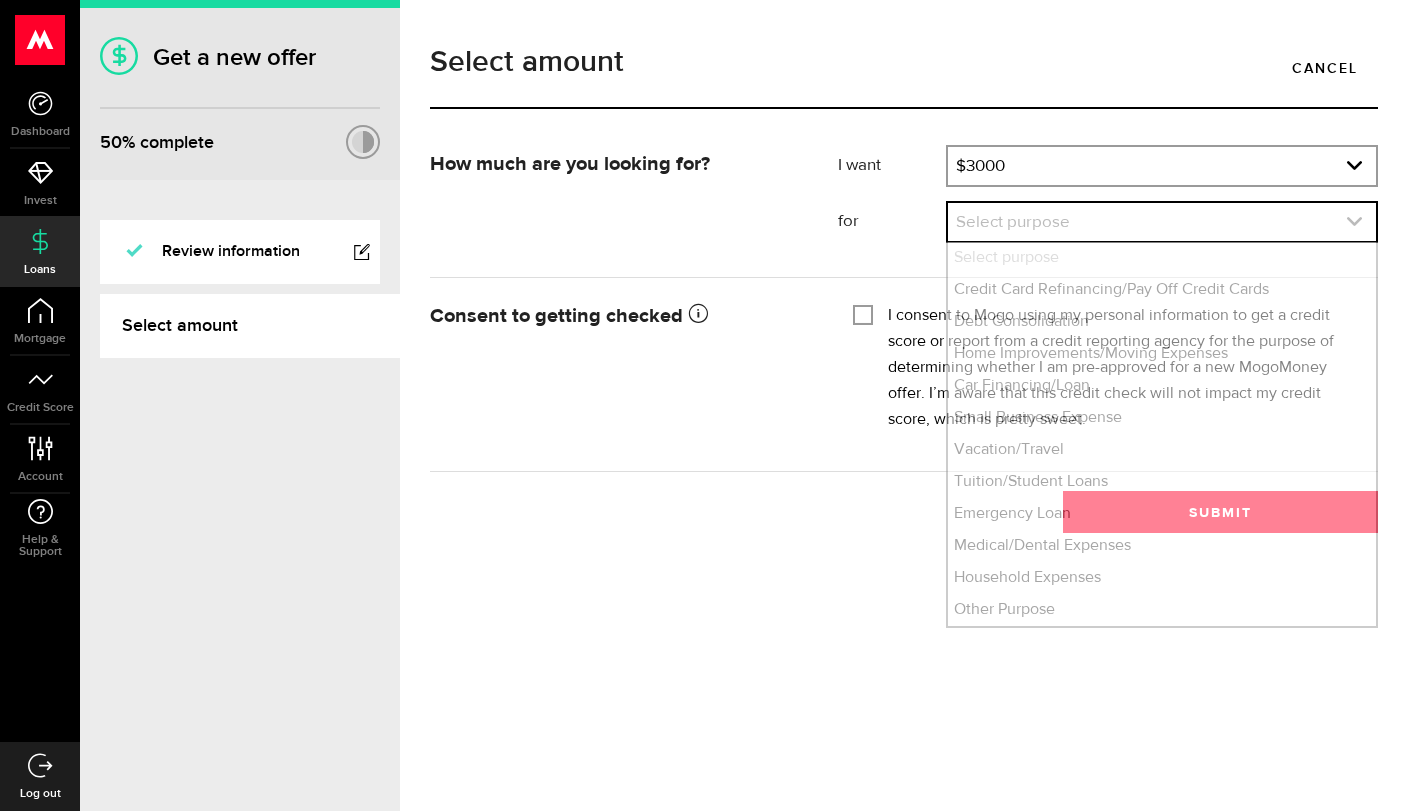click at bounding box center [1162, 222] 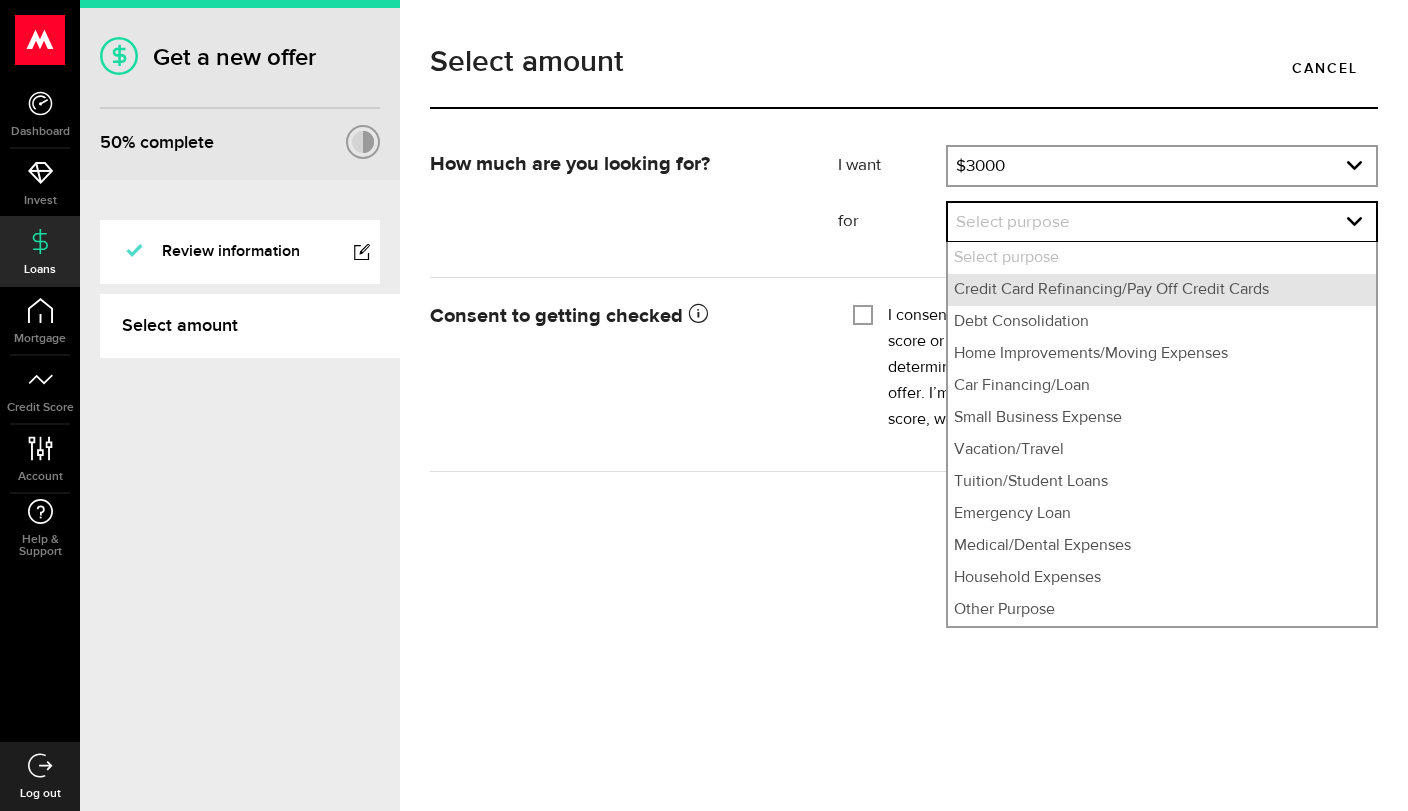 click on "Credit Card Refinancing/Pay Off Credit Cards" at bounding box center [1162, 290] 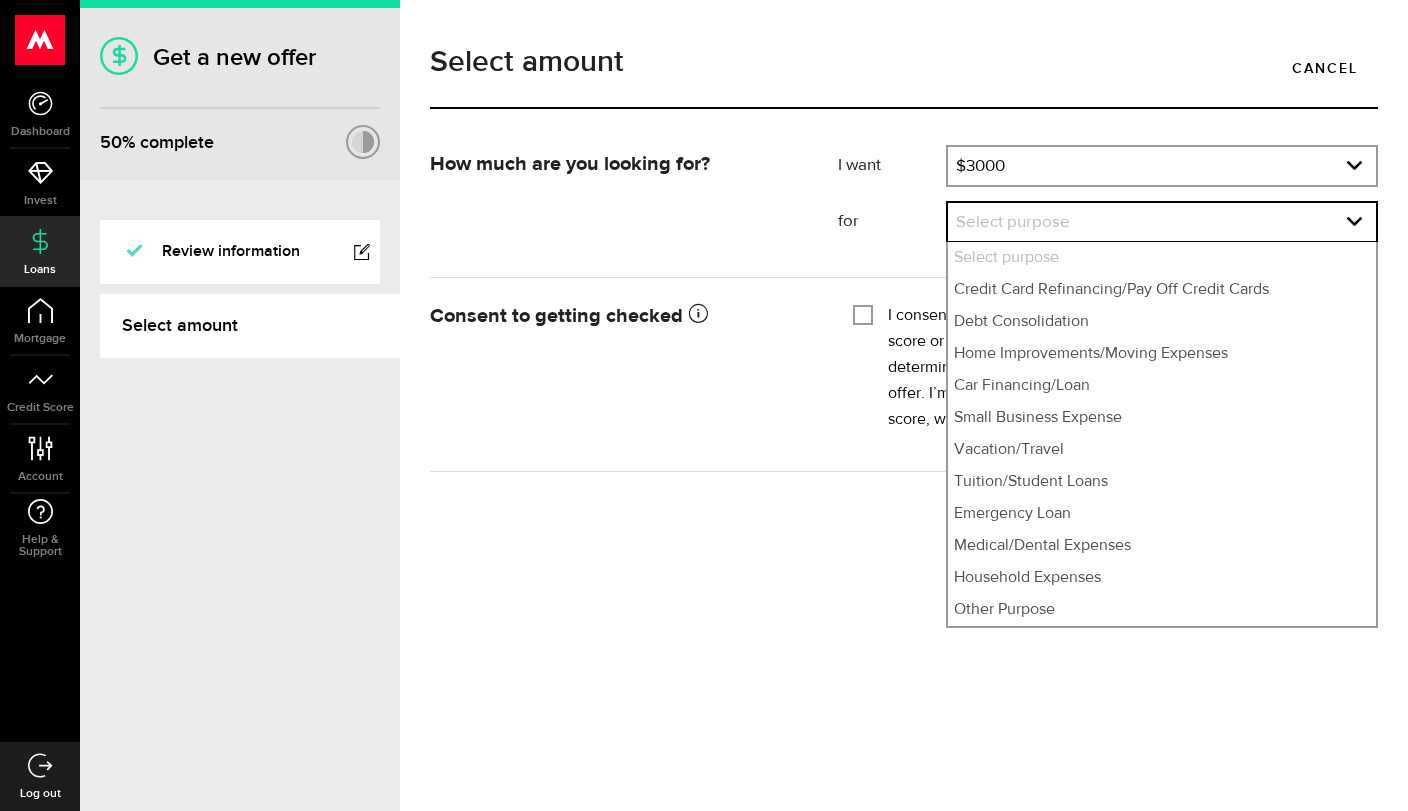 select on "Credit Card Refinancing/Pay Off Credit Cards" 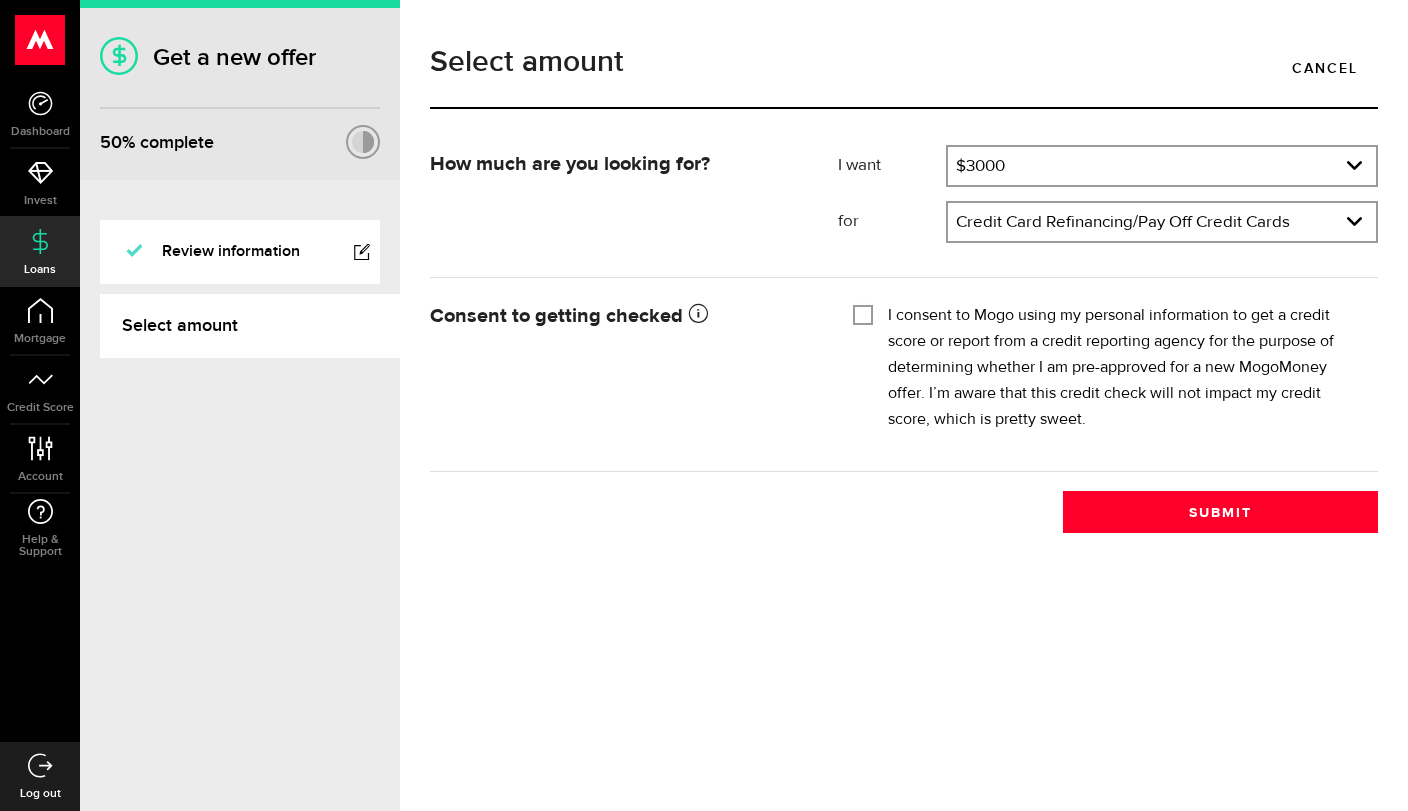 click on "I consent to Mogo using my personal information to get a credit score or report from a credit reporting agency for the purpose of determining whether I am pre-approved for a new MogoMoney offer. I’m aware that this credit check will not impact my credit score, which is pretty sweet." at bounding box center (863, 313) 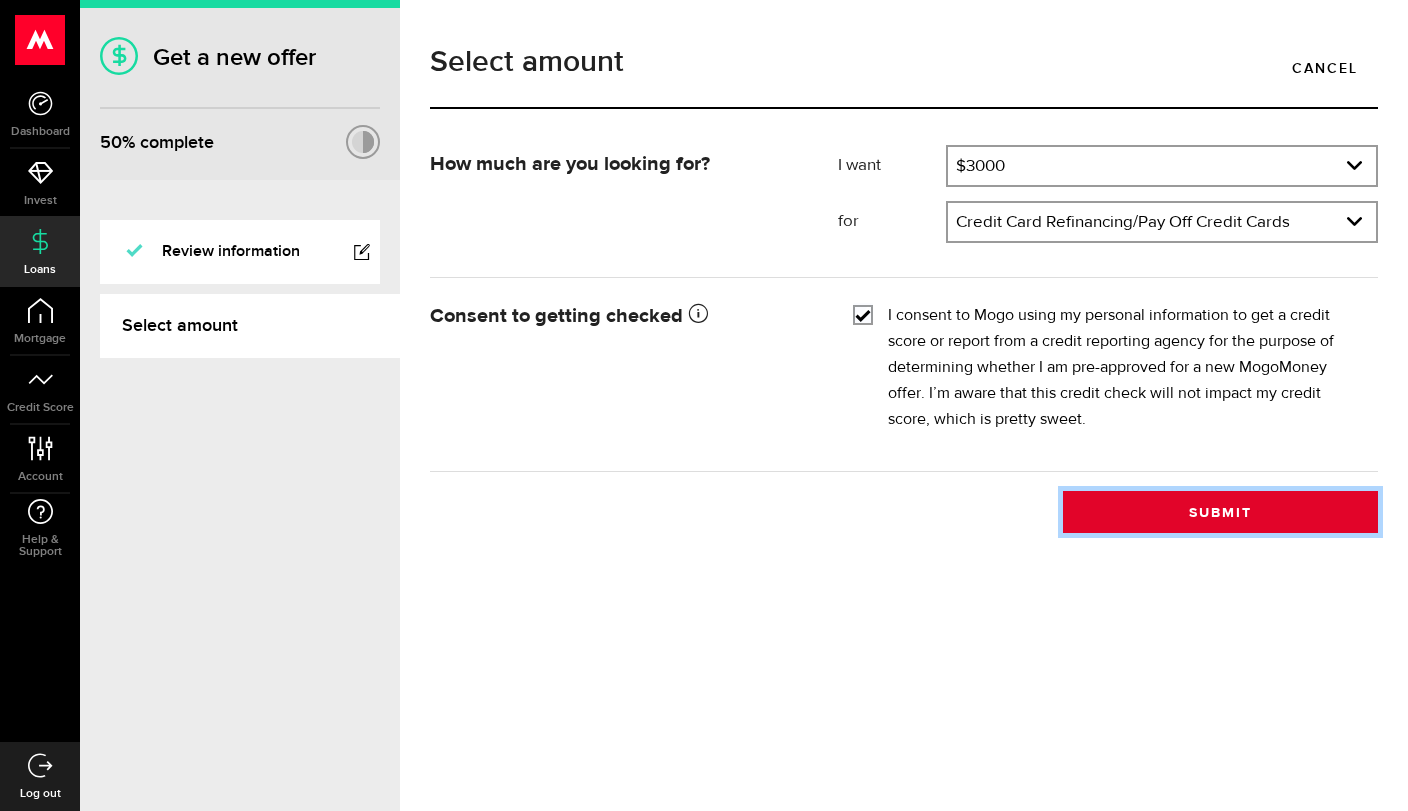 click on "Submit" at bounding box center (1220, 512) 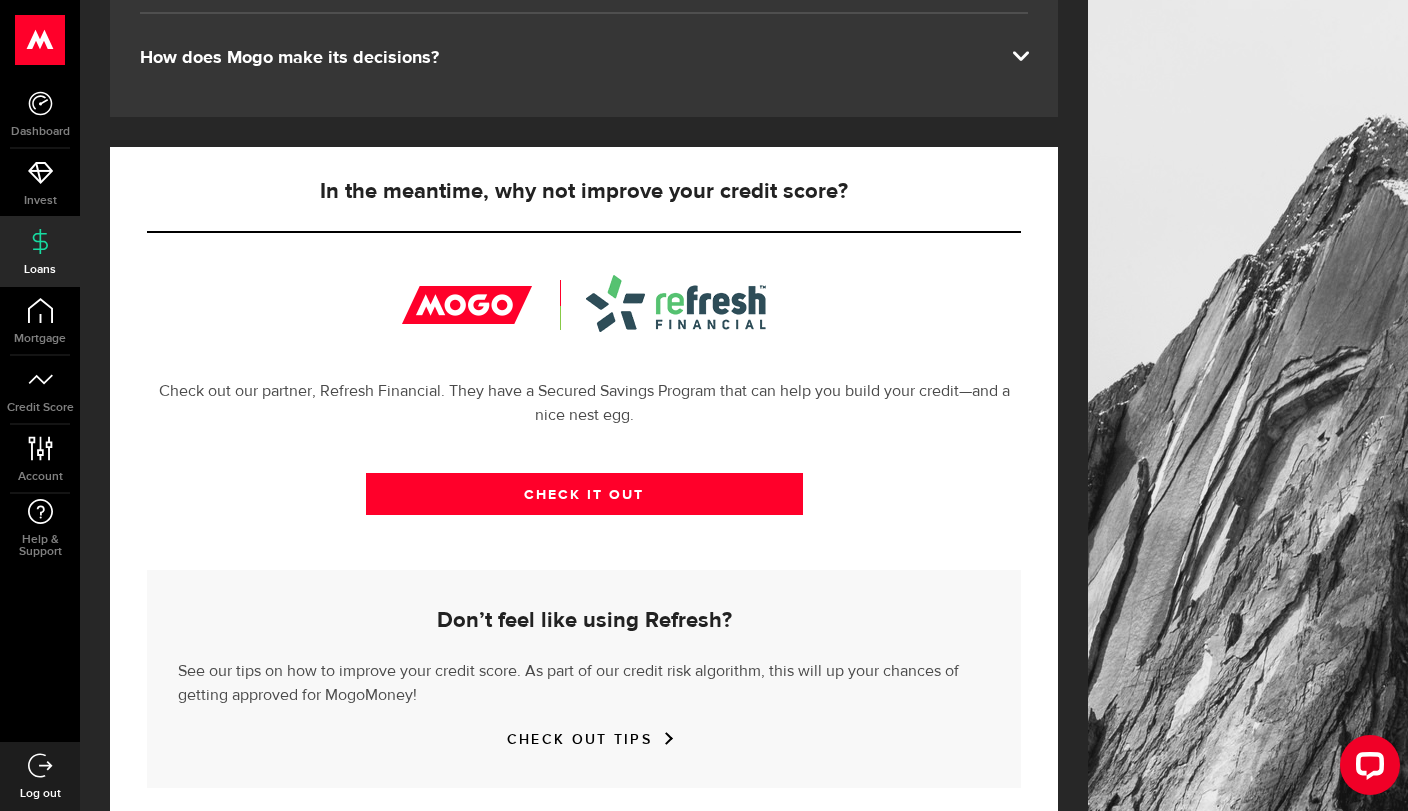 scroll, scrollTop: 575, scrollLeft: 0, axis: vertical 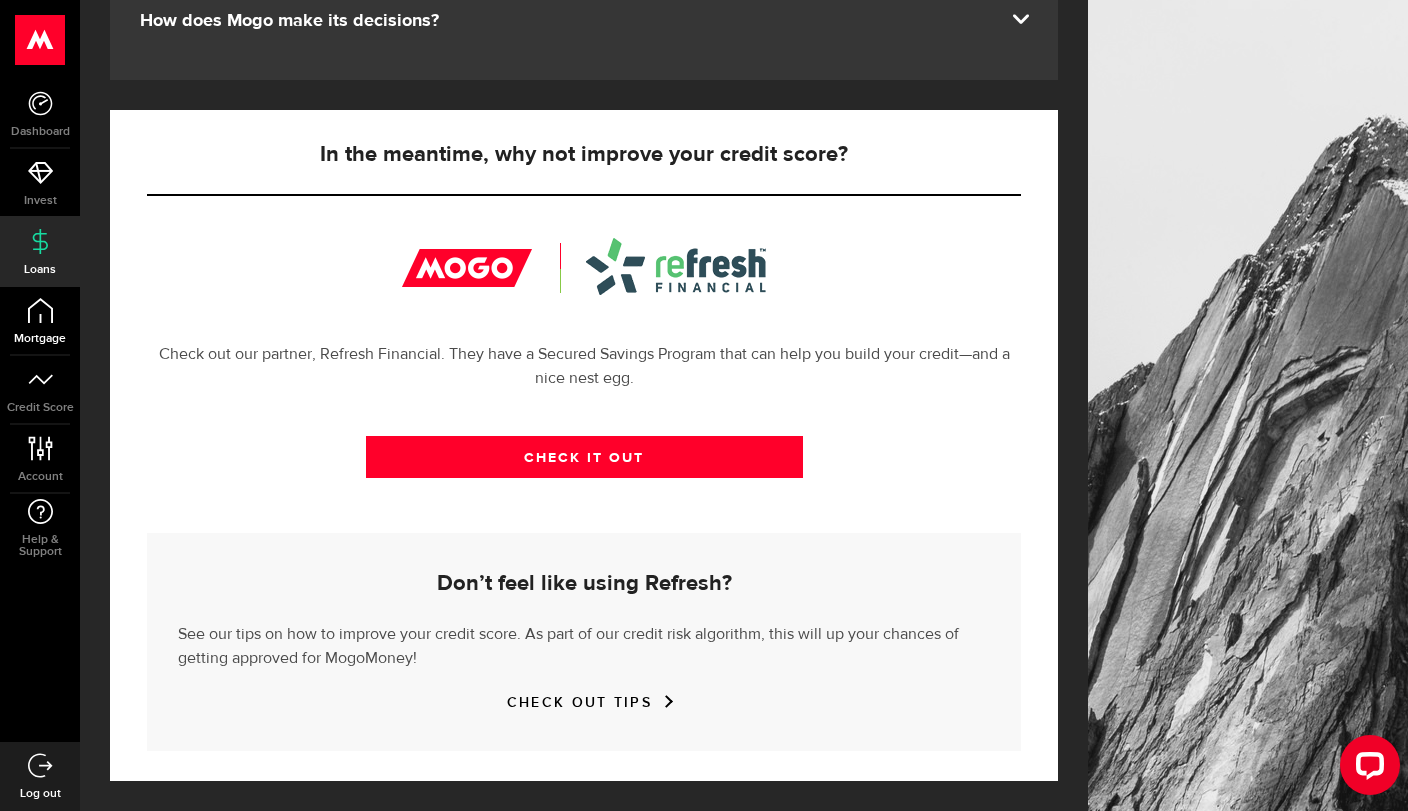 click on "Mortgage" at bounding box center [40, 321] 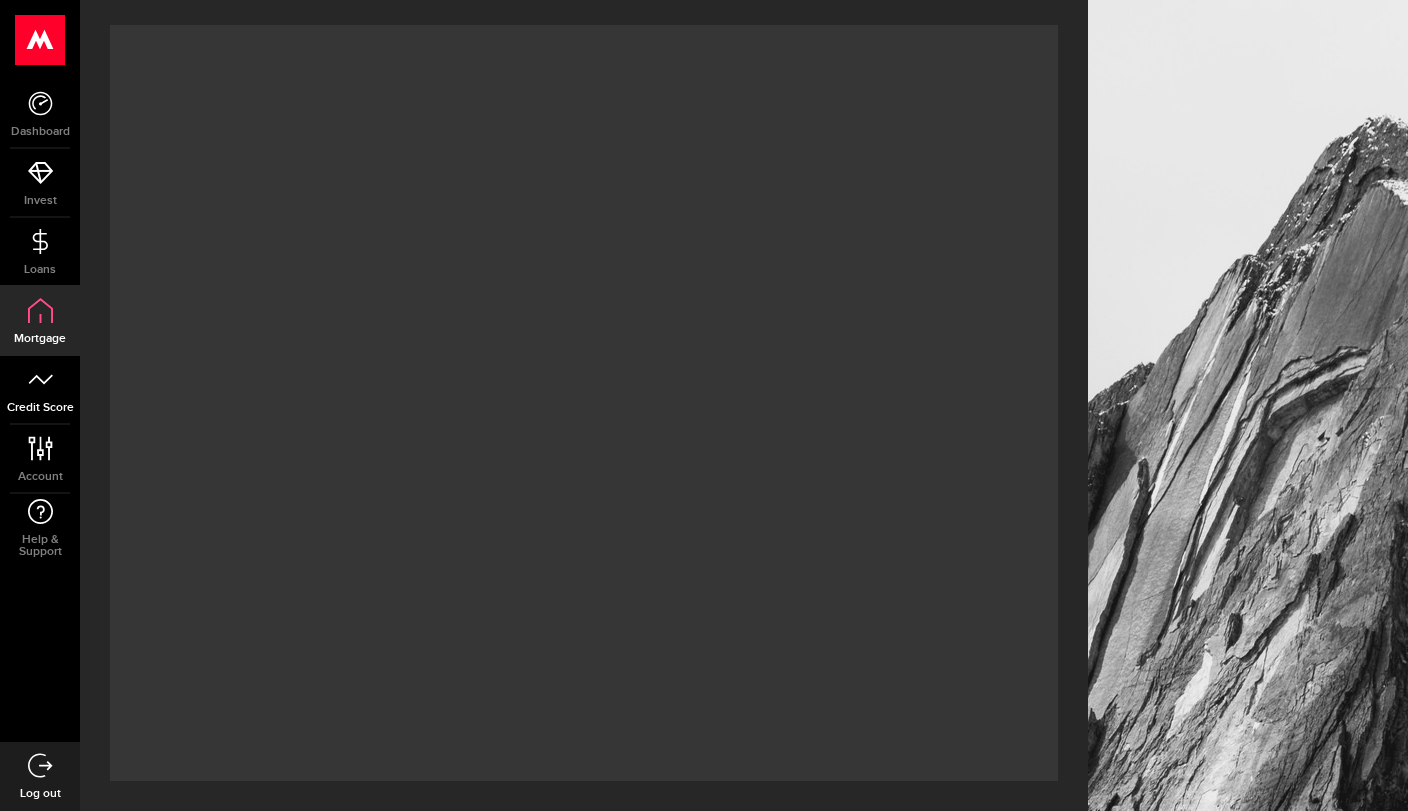 click on "Credit Score" at bounding box center (40, 390) 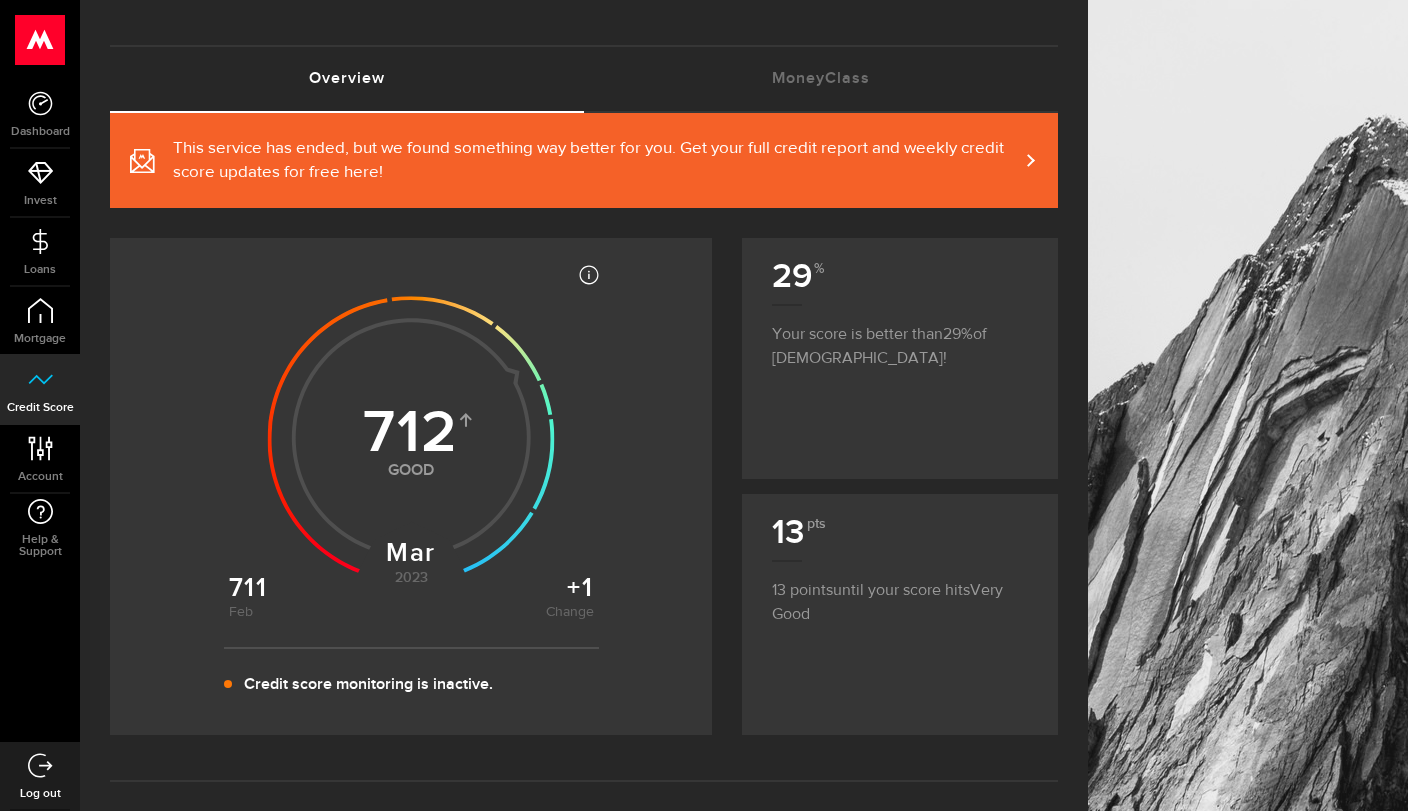 scroll, scrollTop: 202, scrollLeft: 0, axis: vertical 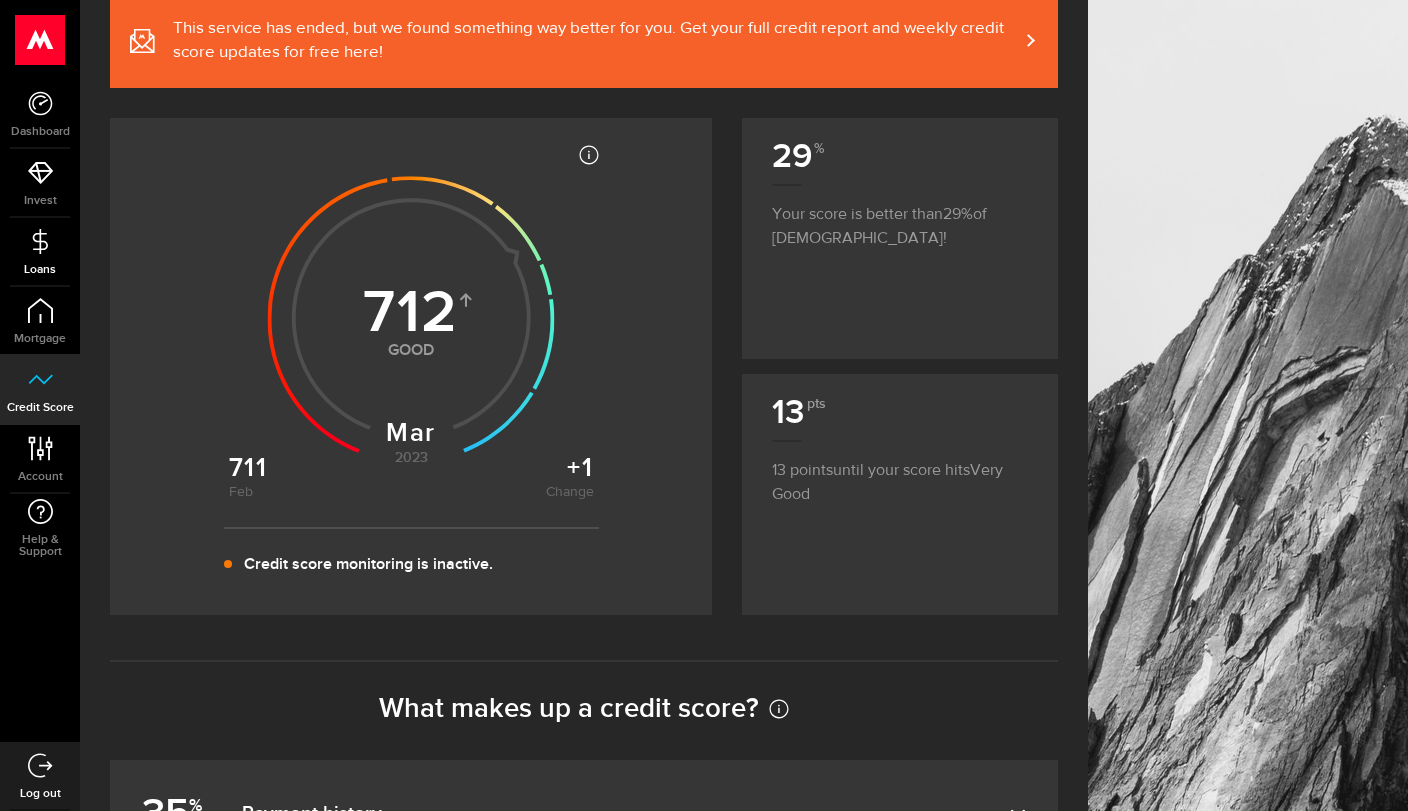 click 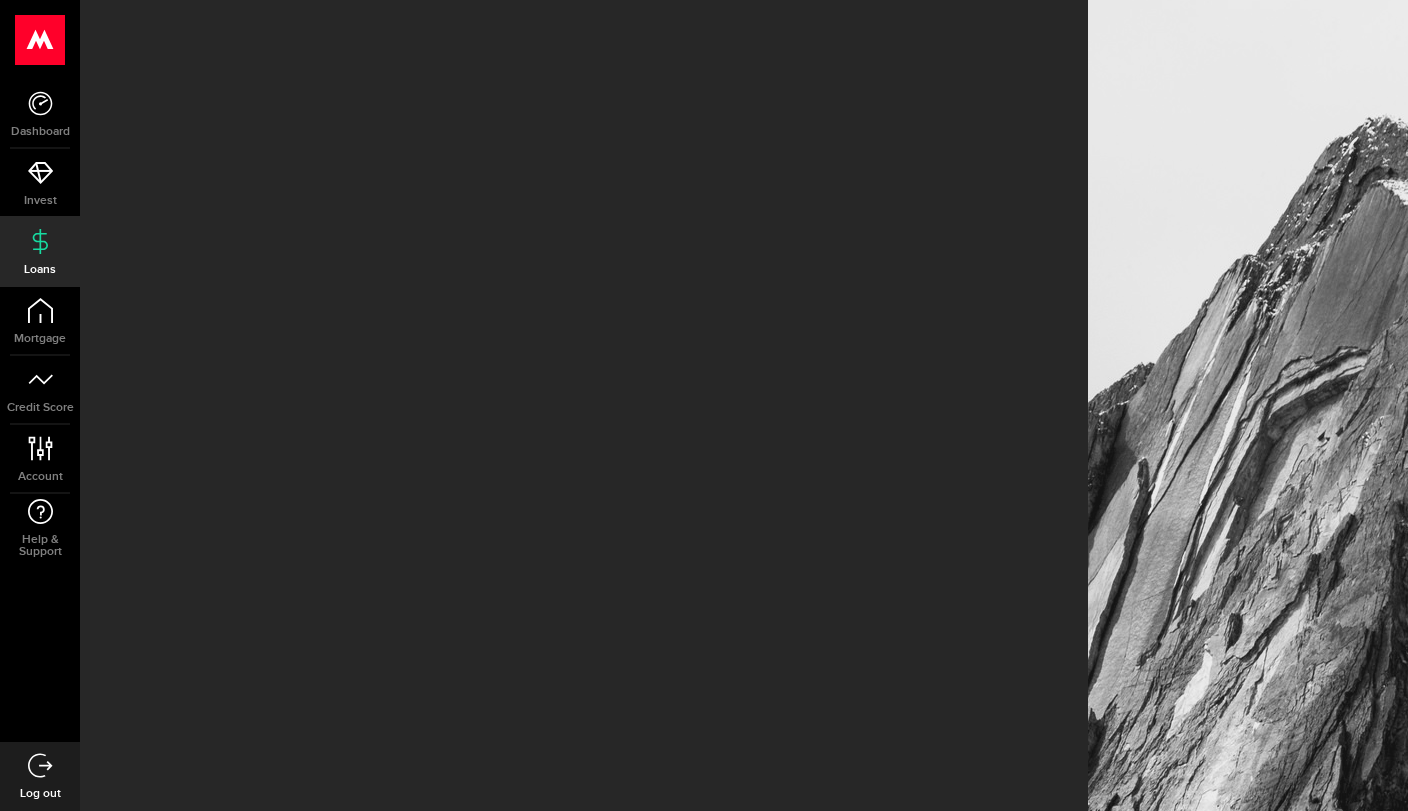 scroll, scrollTop: 0, scrollLeft: 0, axis: both 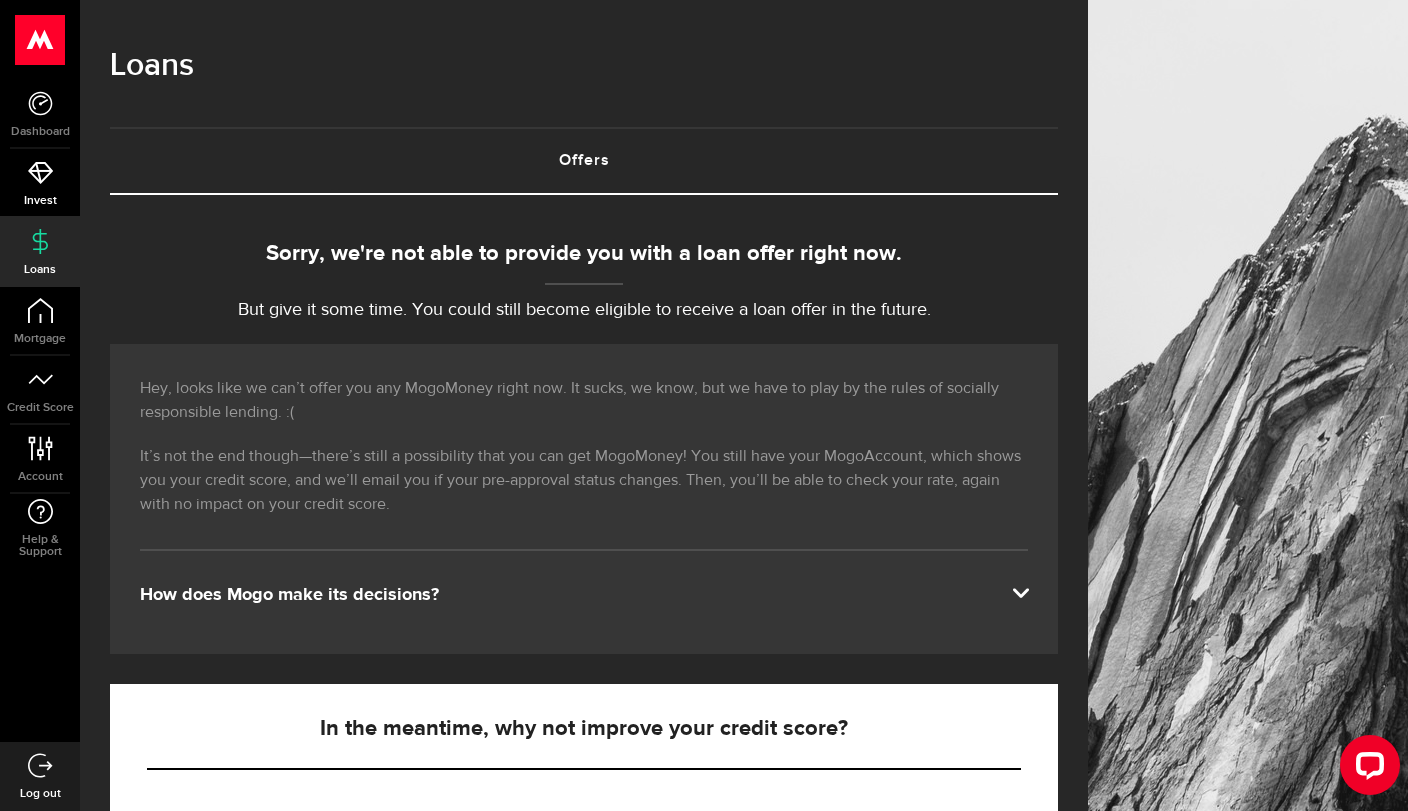 click on "Invest" at bounding box center (40, 183) 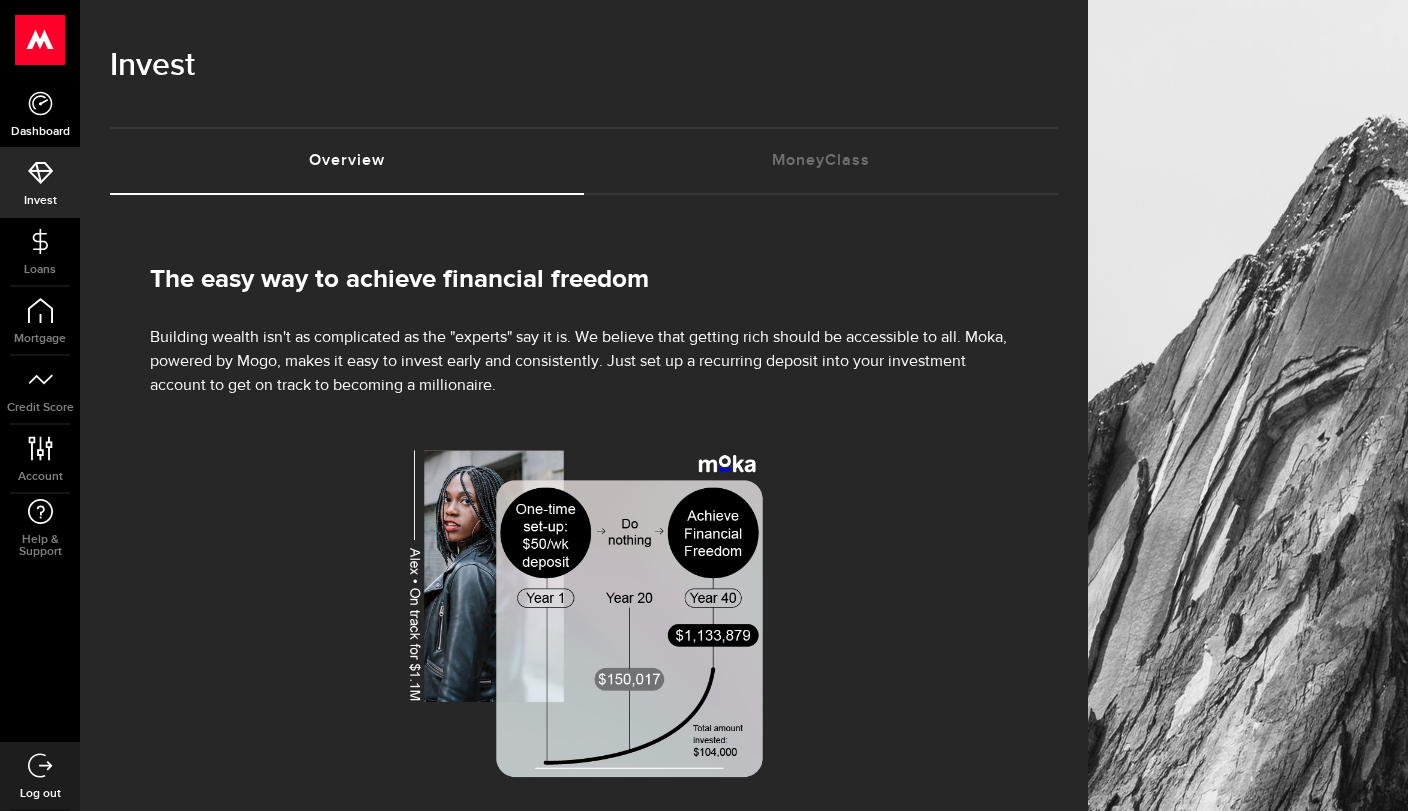 click on "Dashboard" at bounding box center (40, 114) 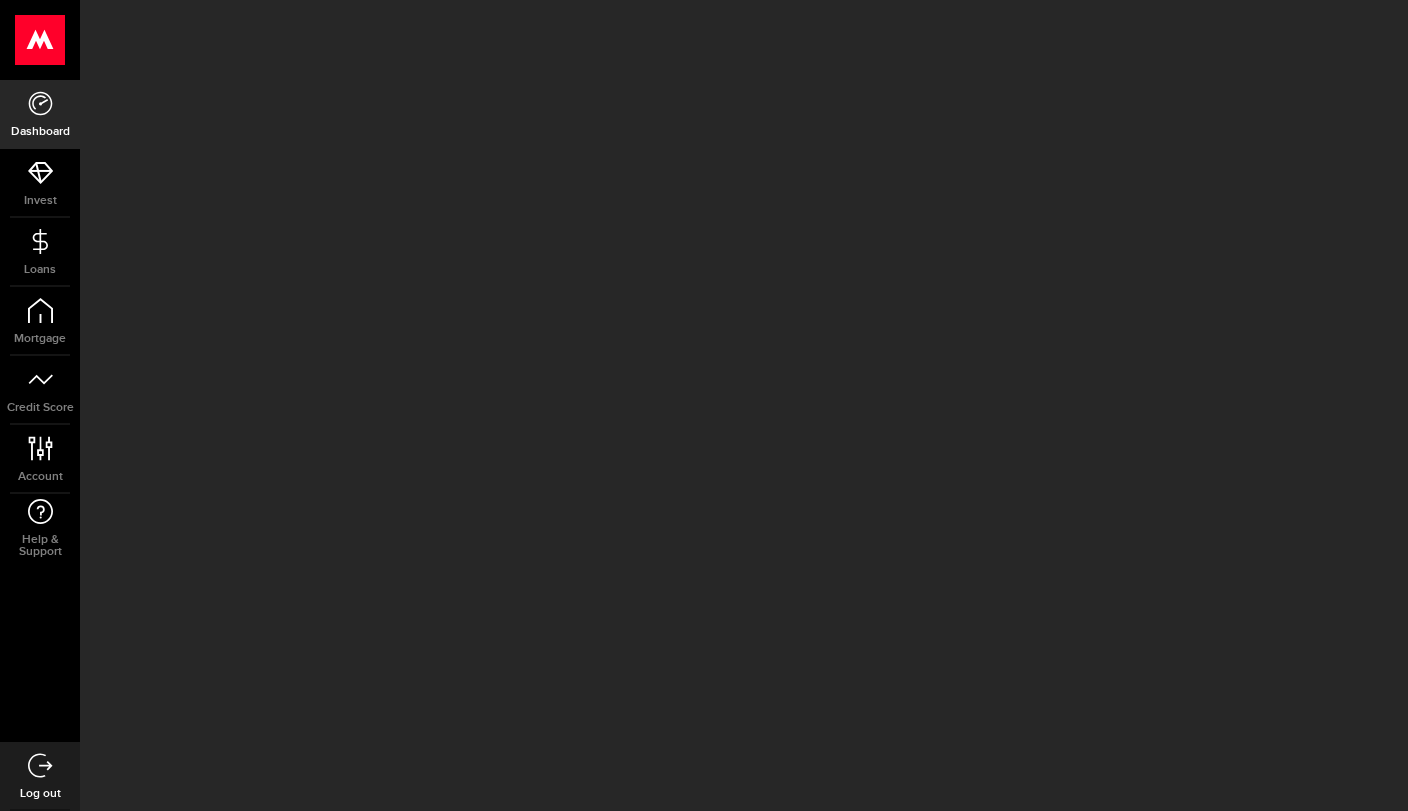 scroll, scrollTop: 0, scrollLeft: 0, axis: both 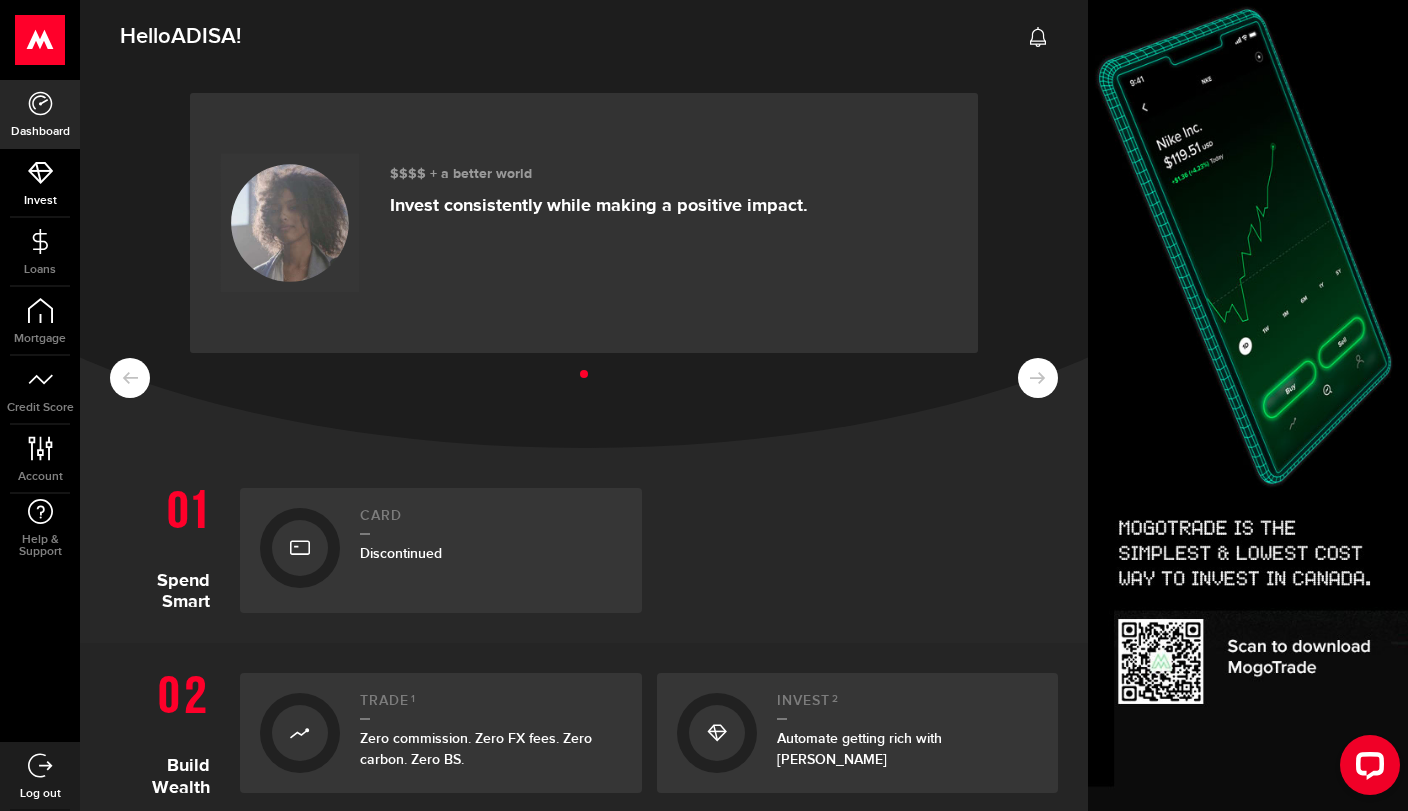 click 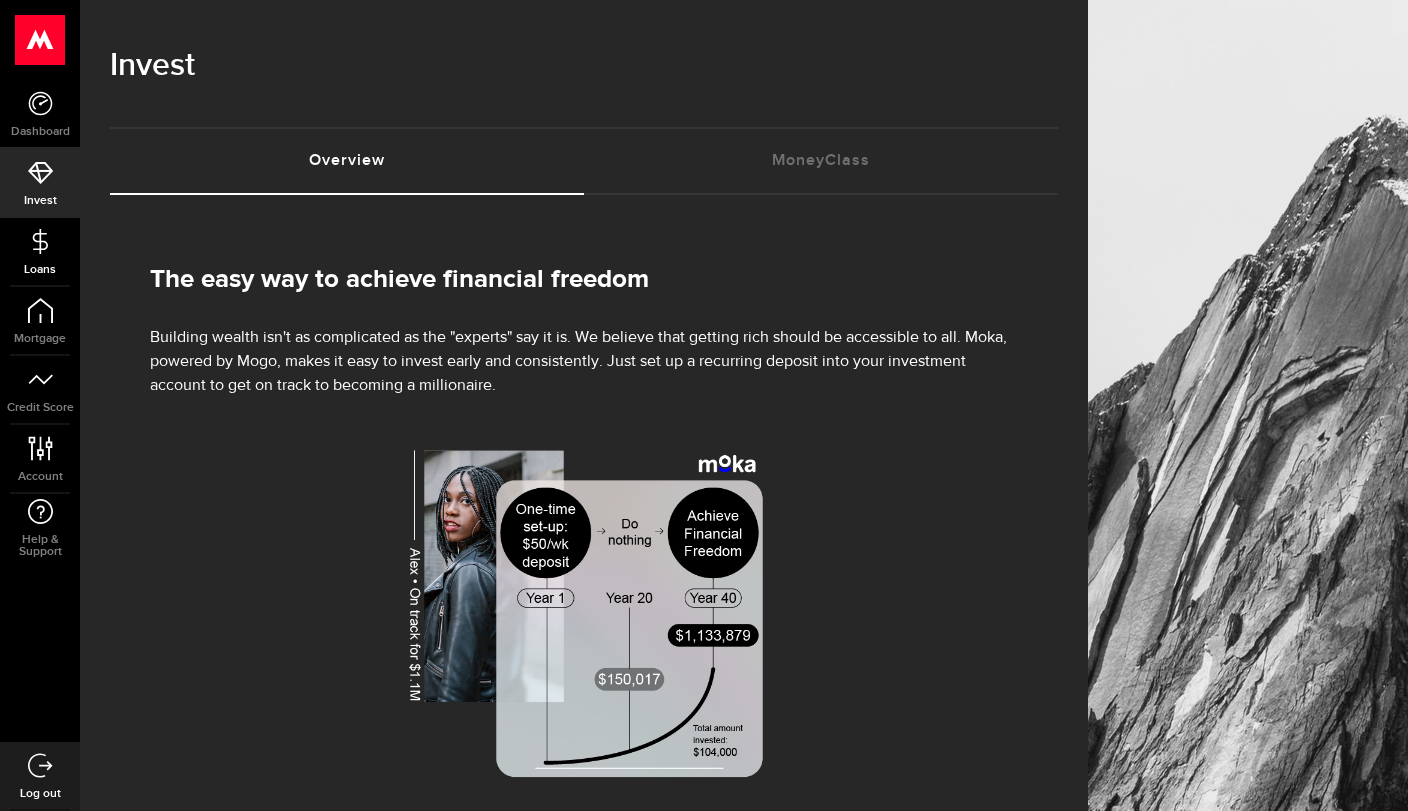 click on "Loans" at bounding box center [40, 270] 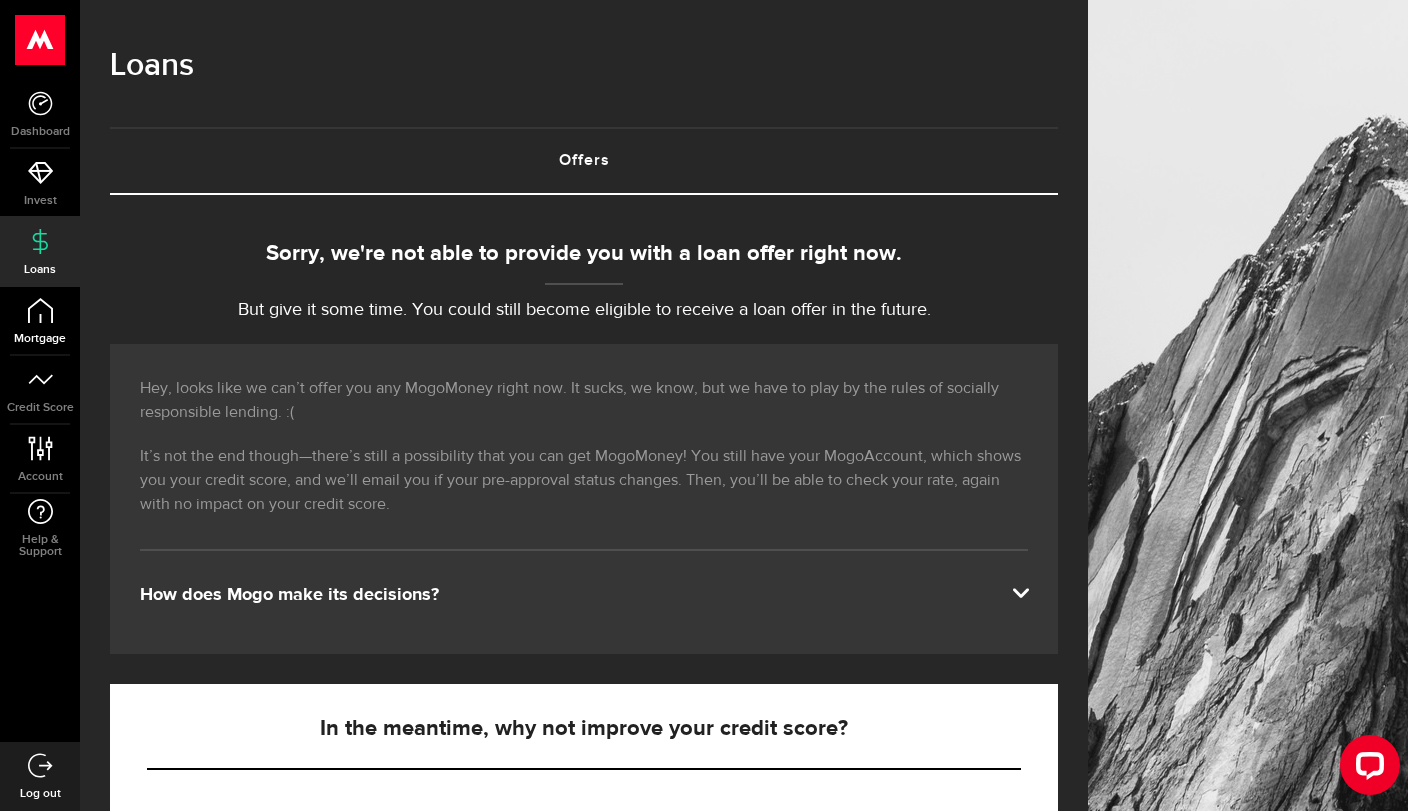 click 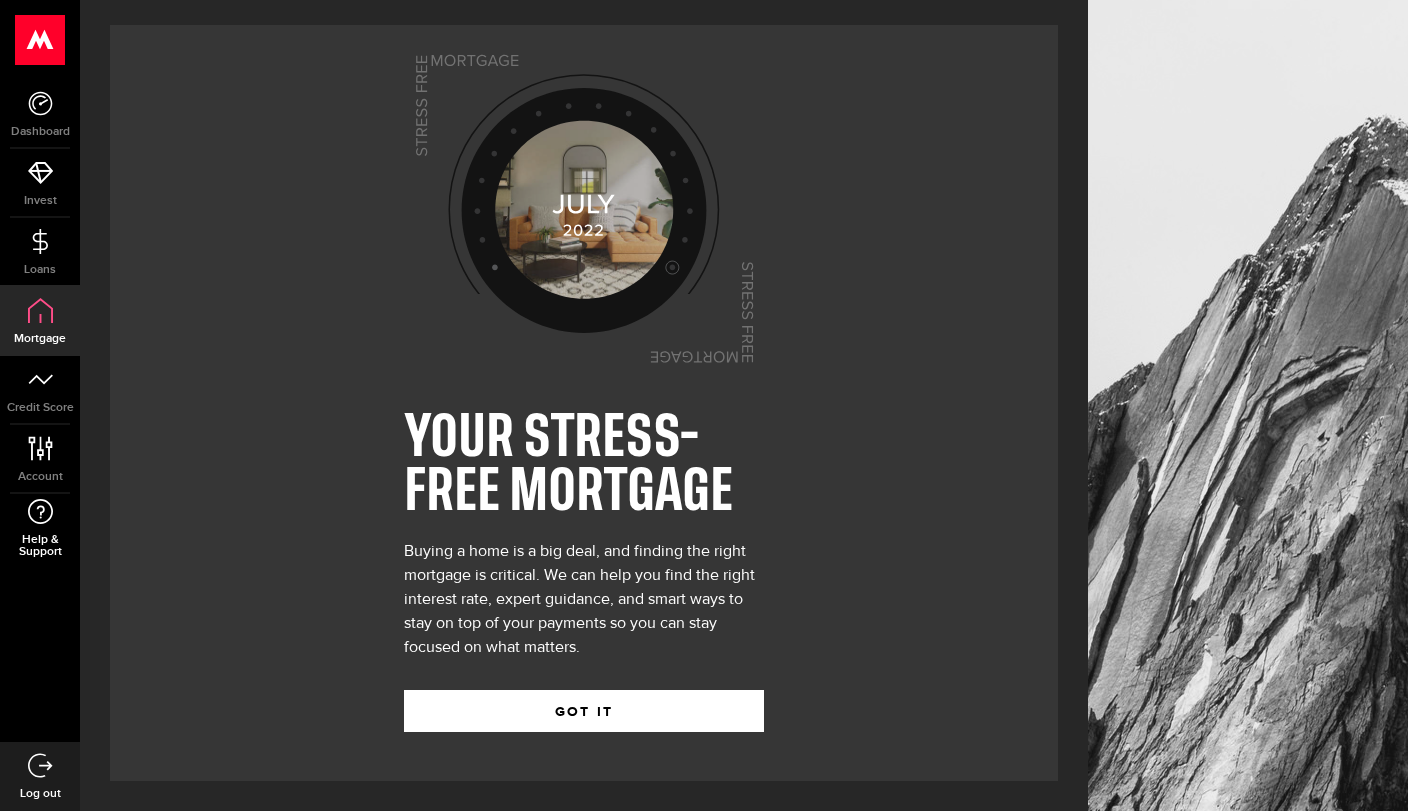 click on "Help & Support" at bounding box center (40, 528) 